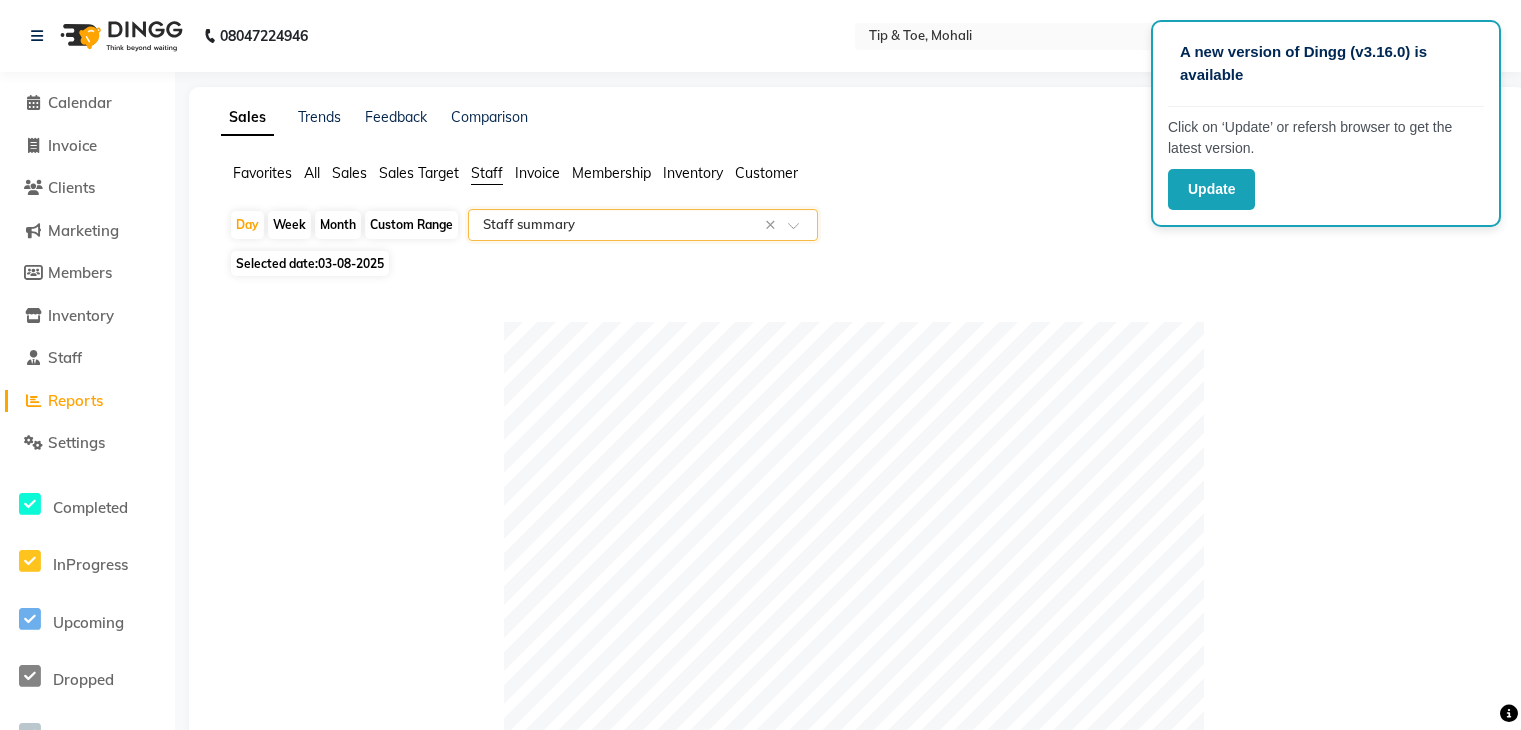 select on "full_report" 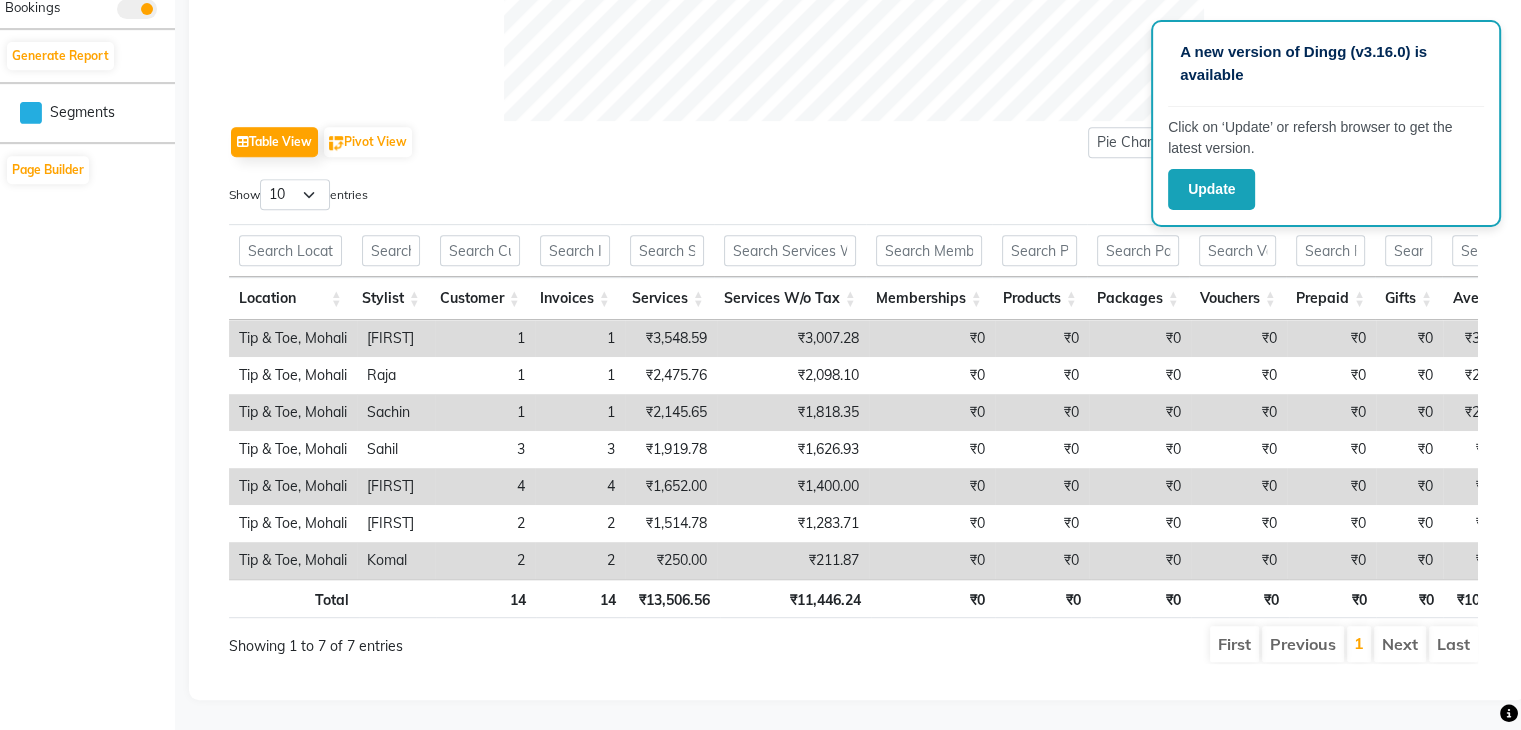 scroll, scrollTop: 0, scrollLeft: 0, axis: both 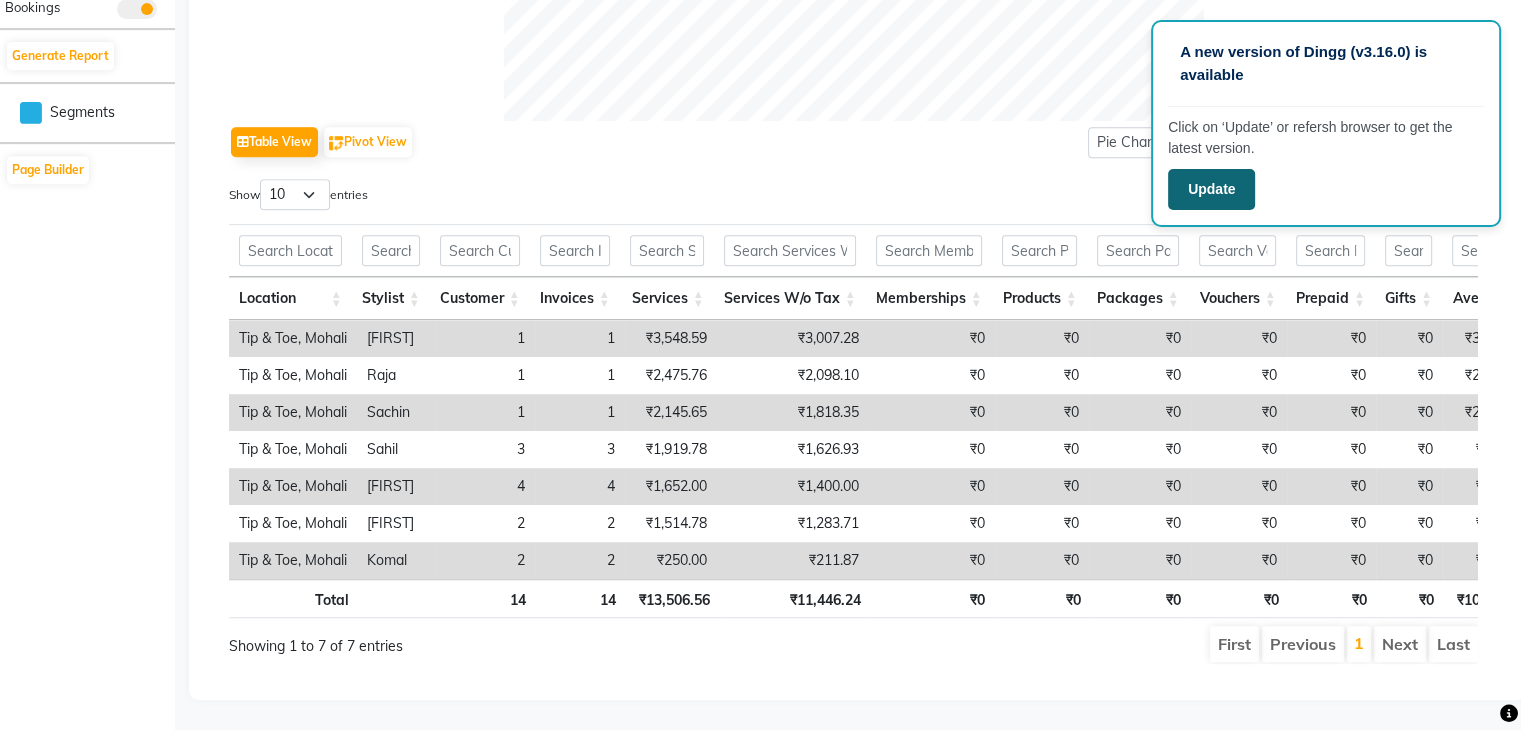 click on "Update" 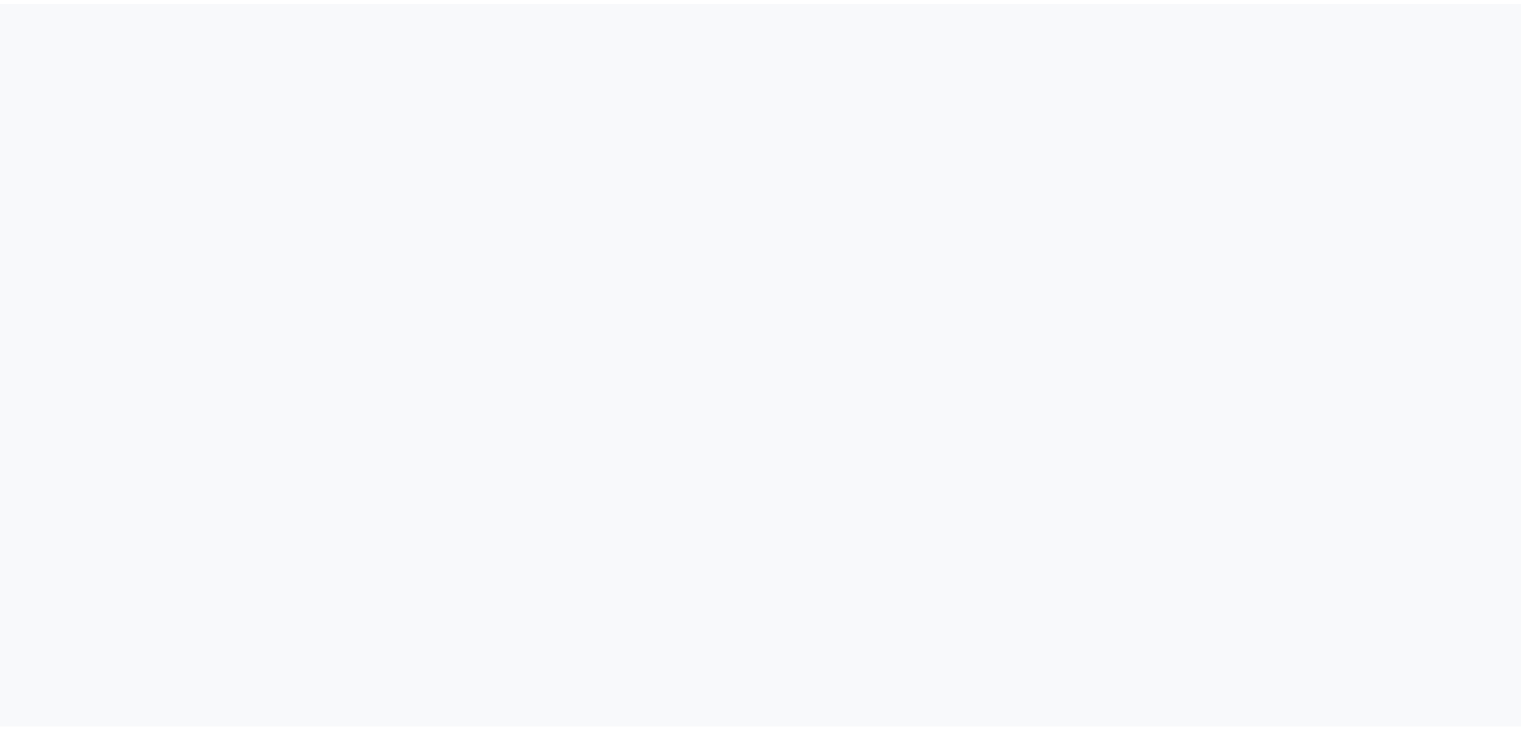 scroll, scrollTop: 0, scrollLeft: 0, axis: both 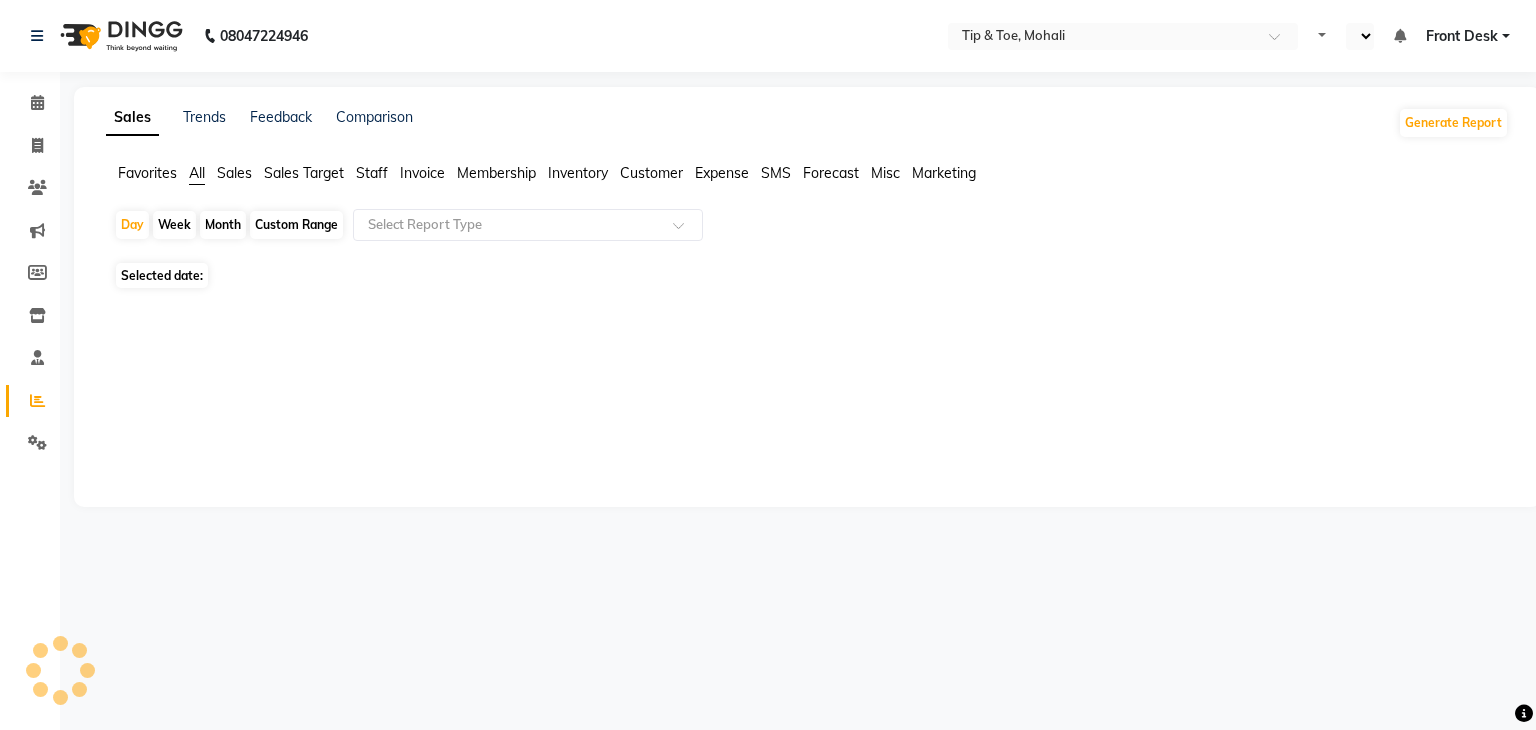 select on "en" 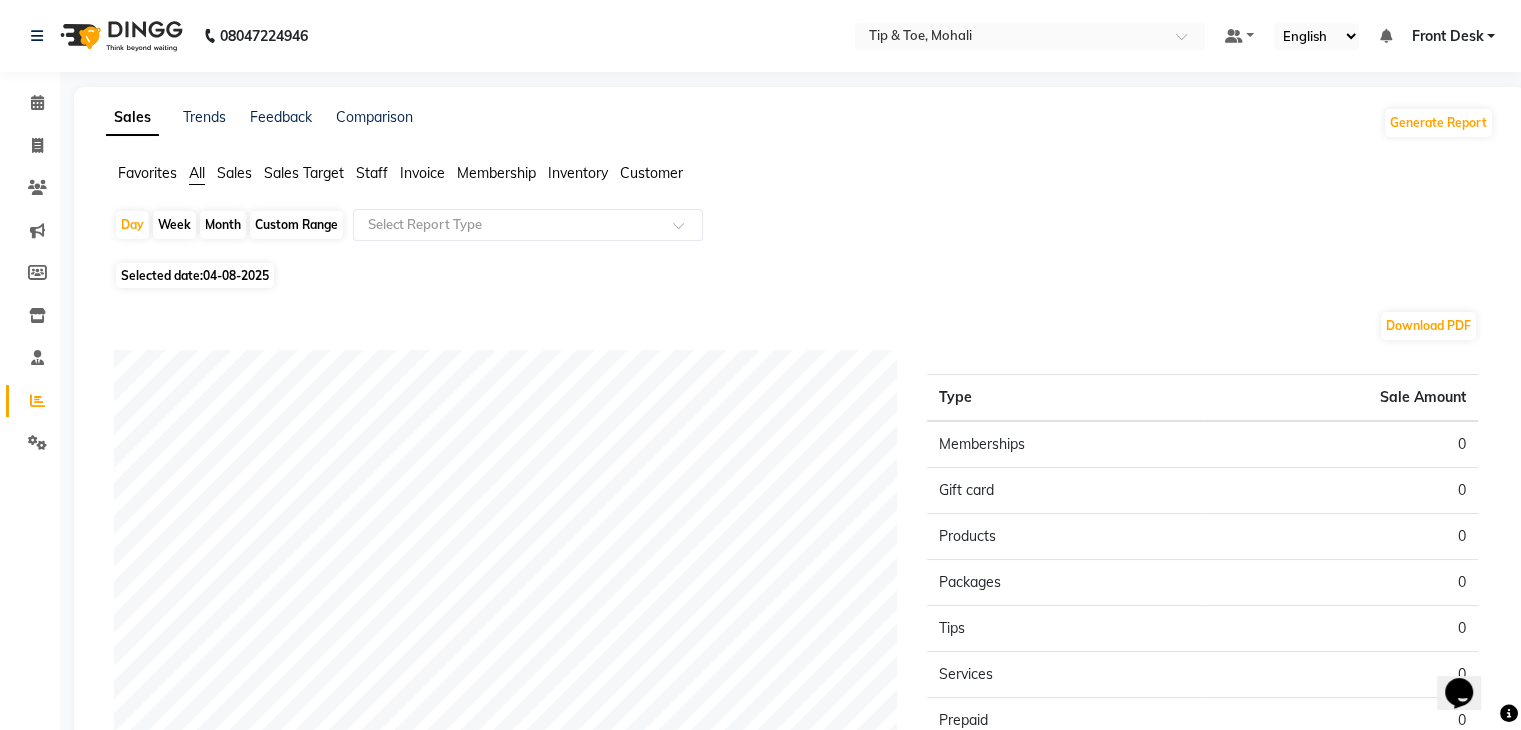 scroll, scrollTop: 0, scrollLeft: 0, axis: both 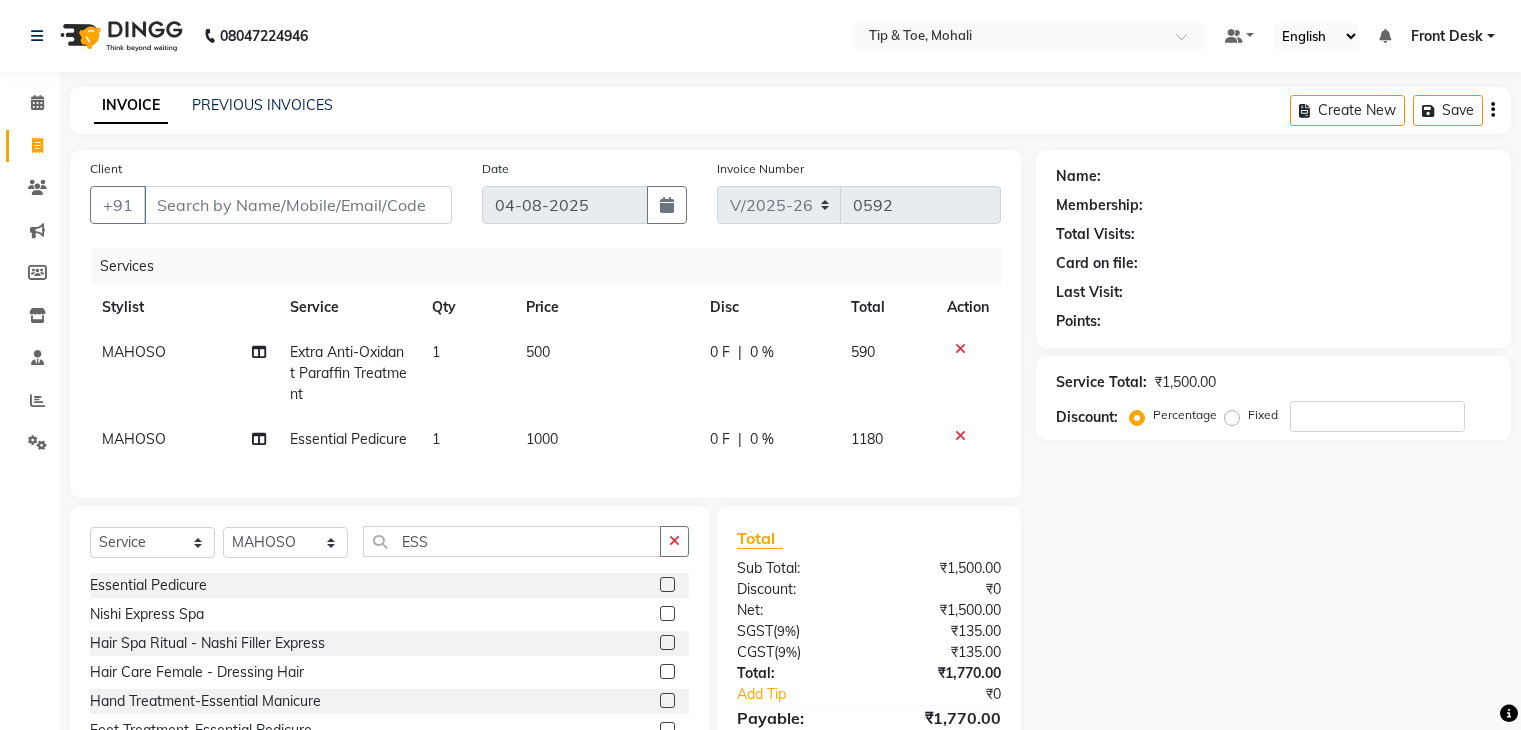 select on "5835" 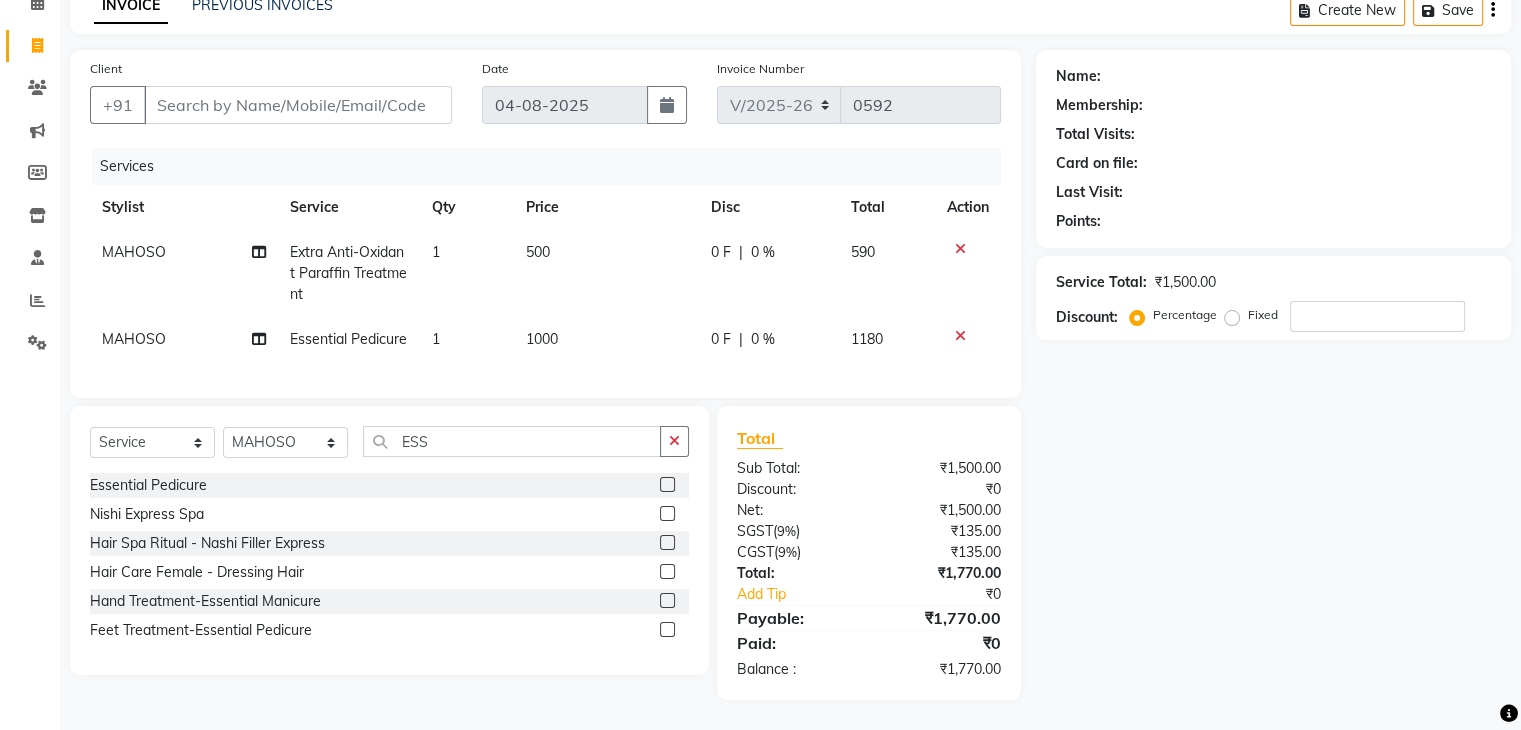 scroll, scrollTop: 0, scrollLeft: 0, axis: both 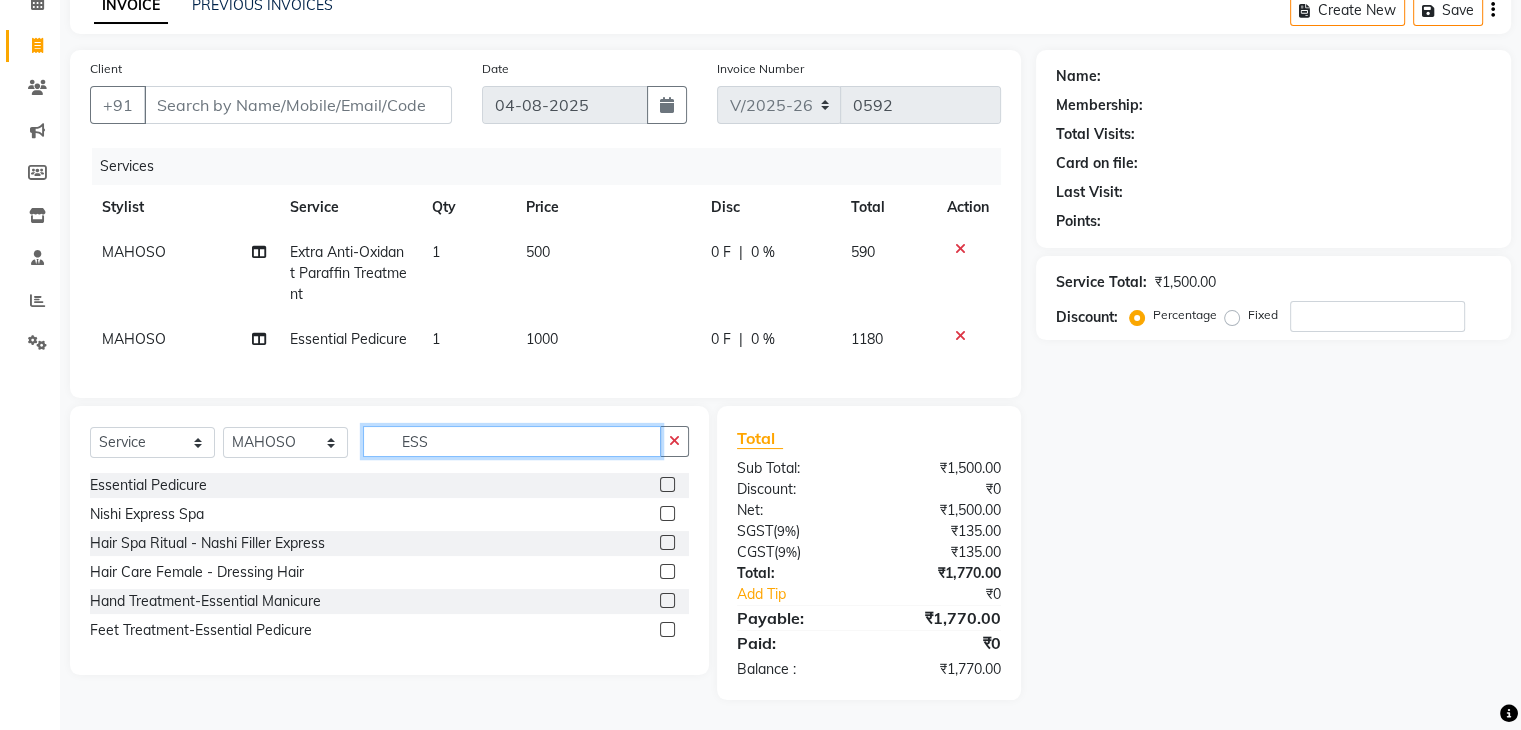 click on "ESS" 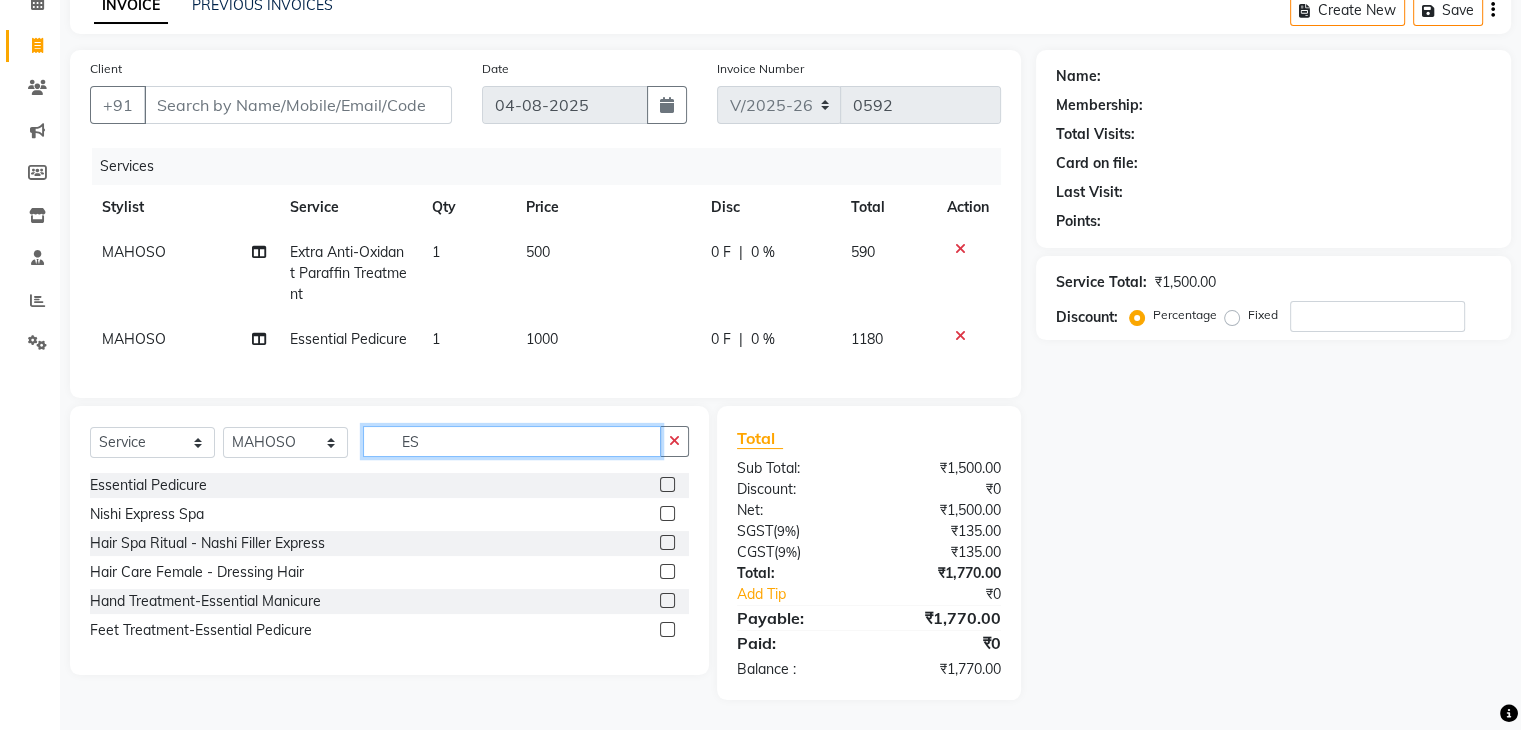 type on "E" 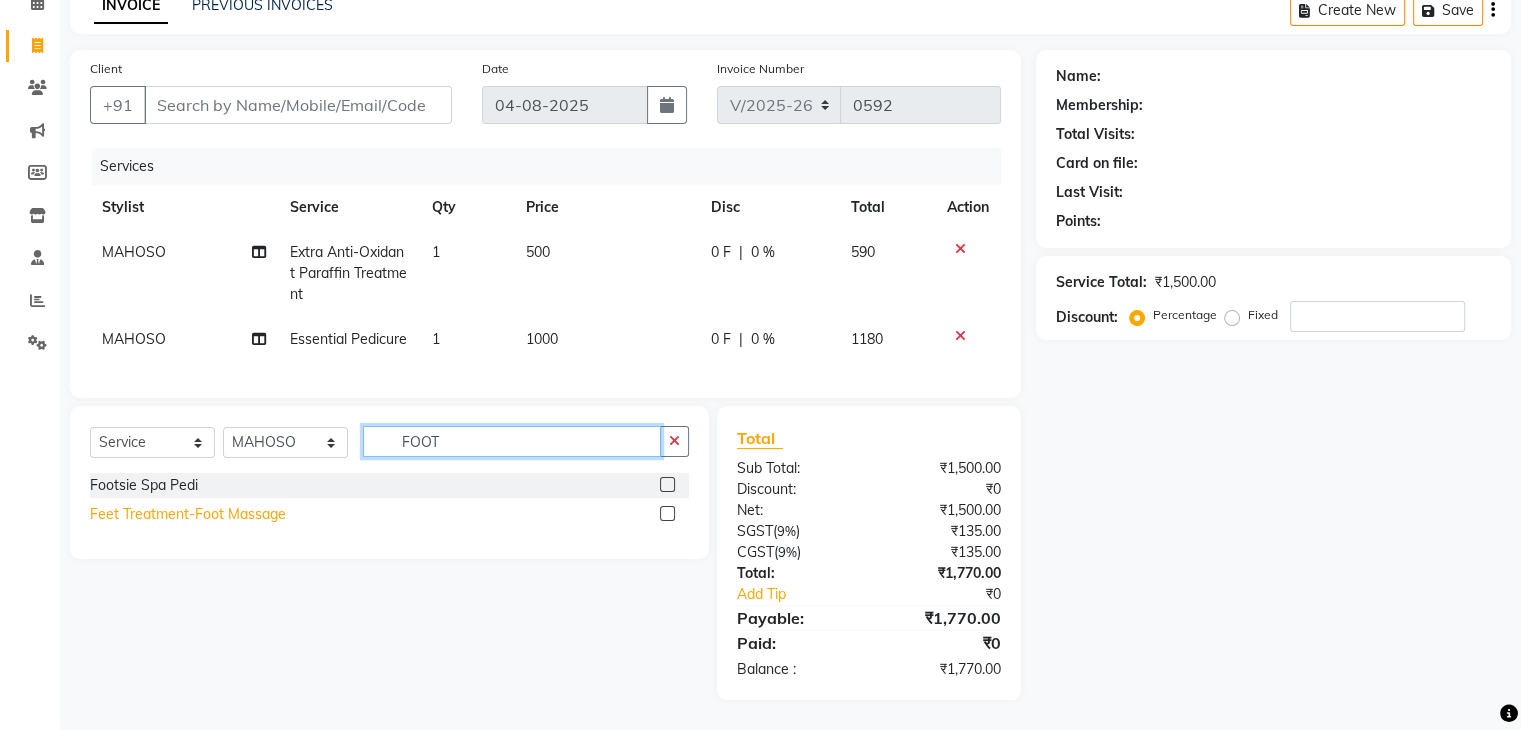 type on "FOOT" 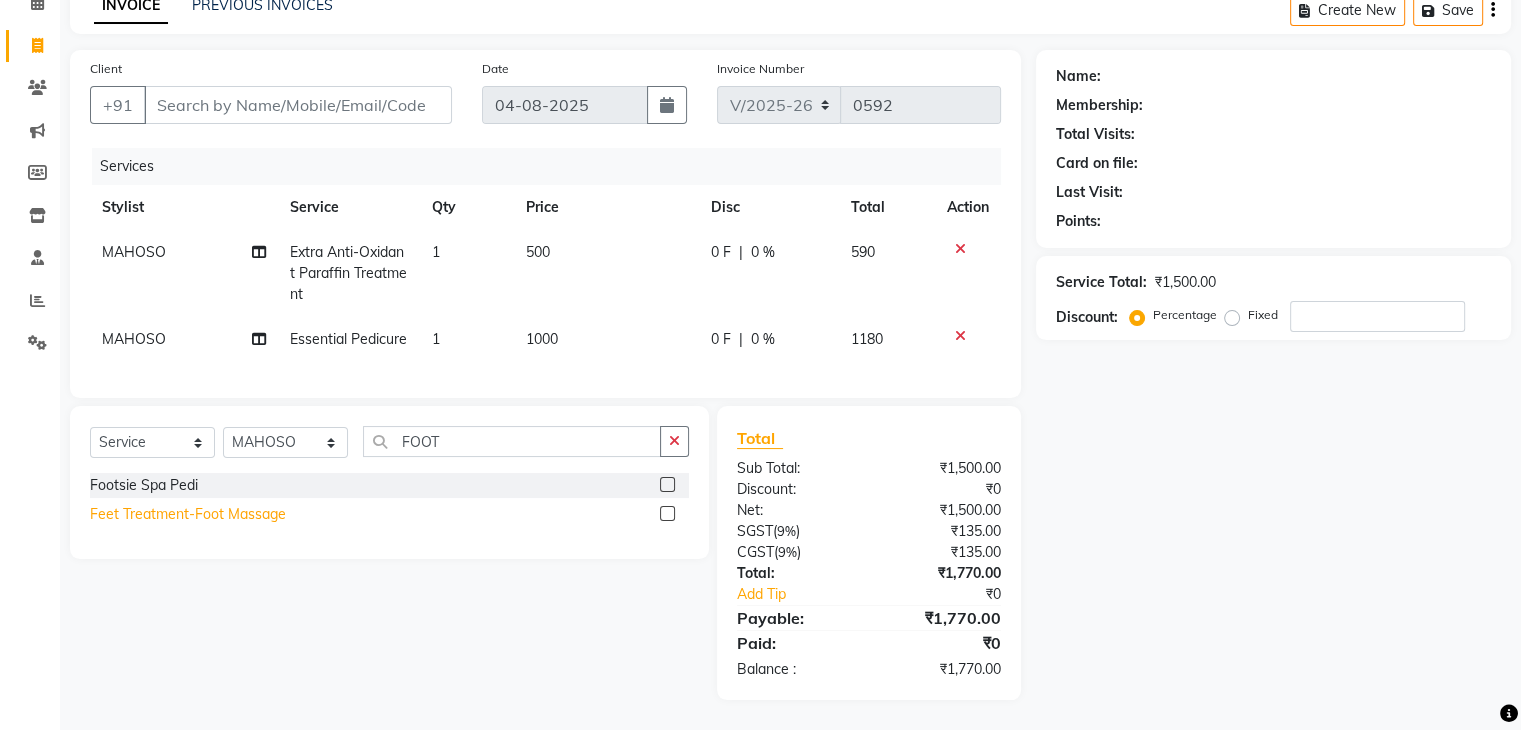 click on "Feet Treatment-Foot Massage" 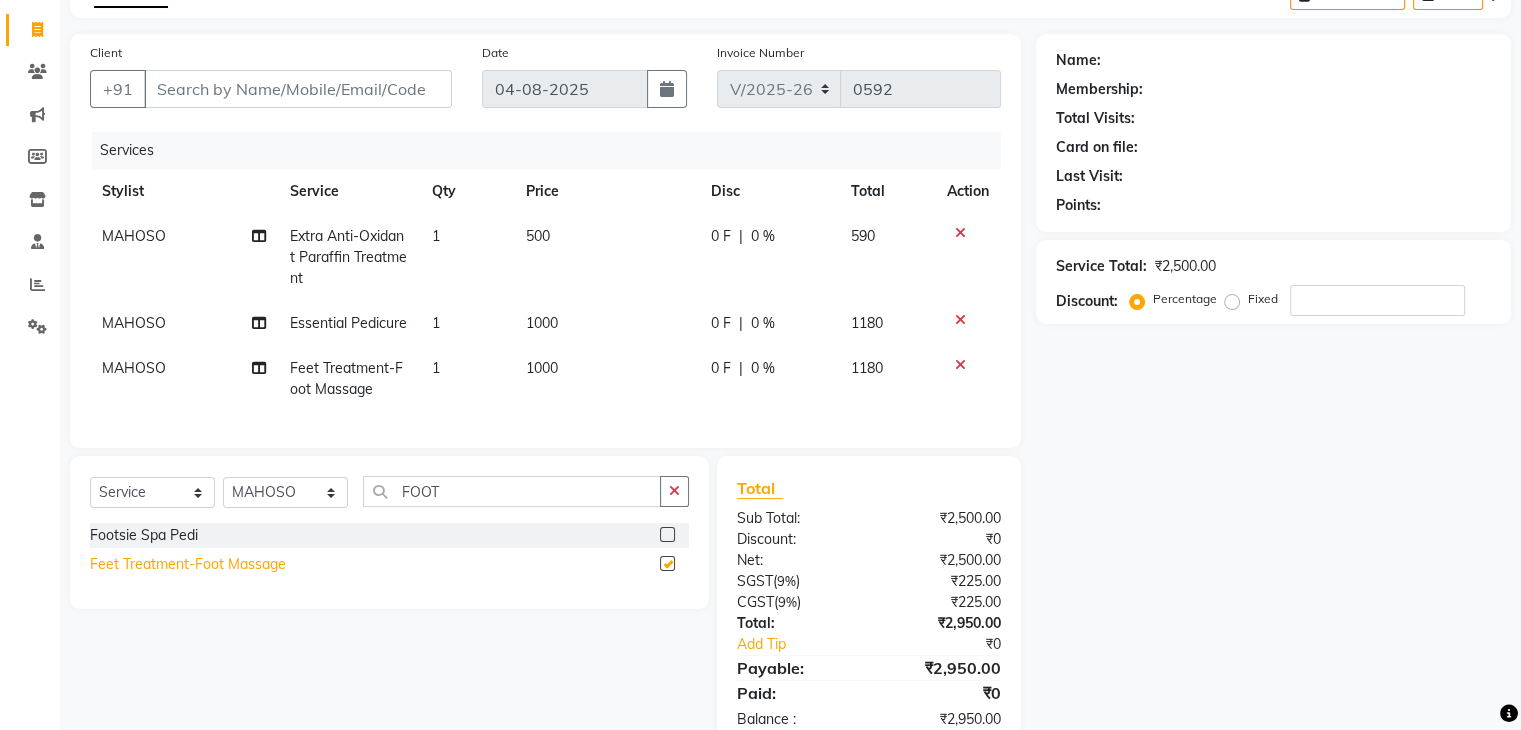 checkbox on "false" 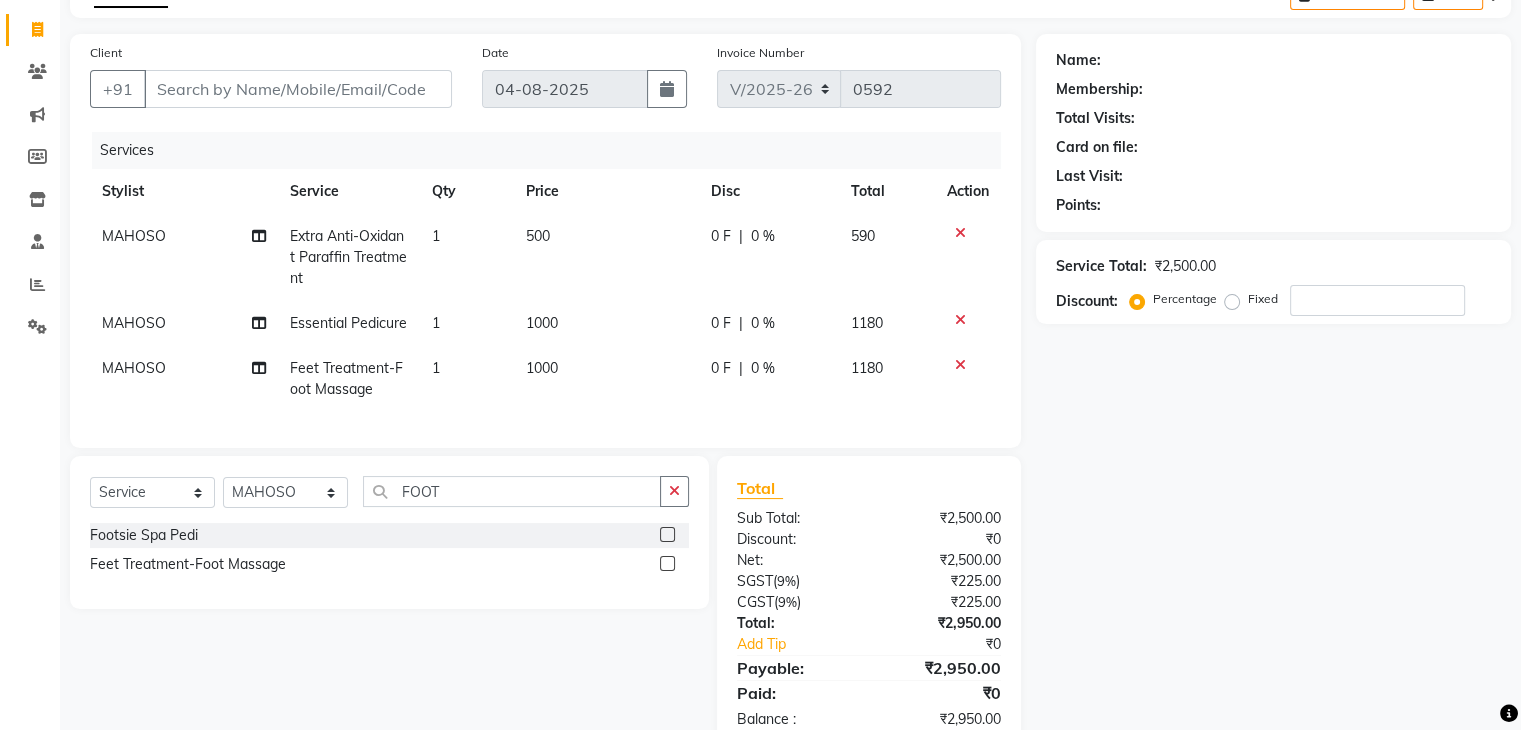 click on "1000" 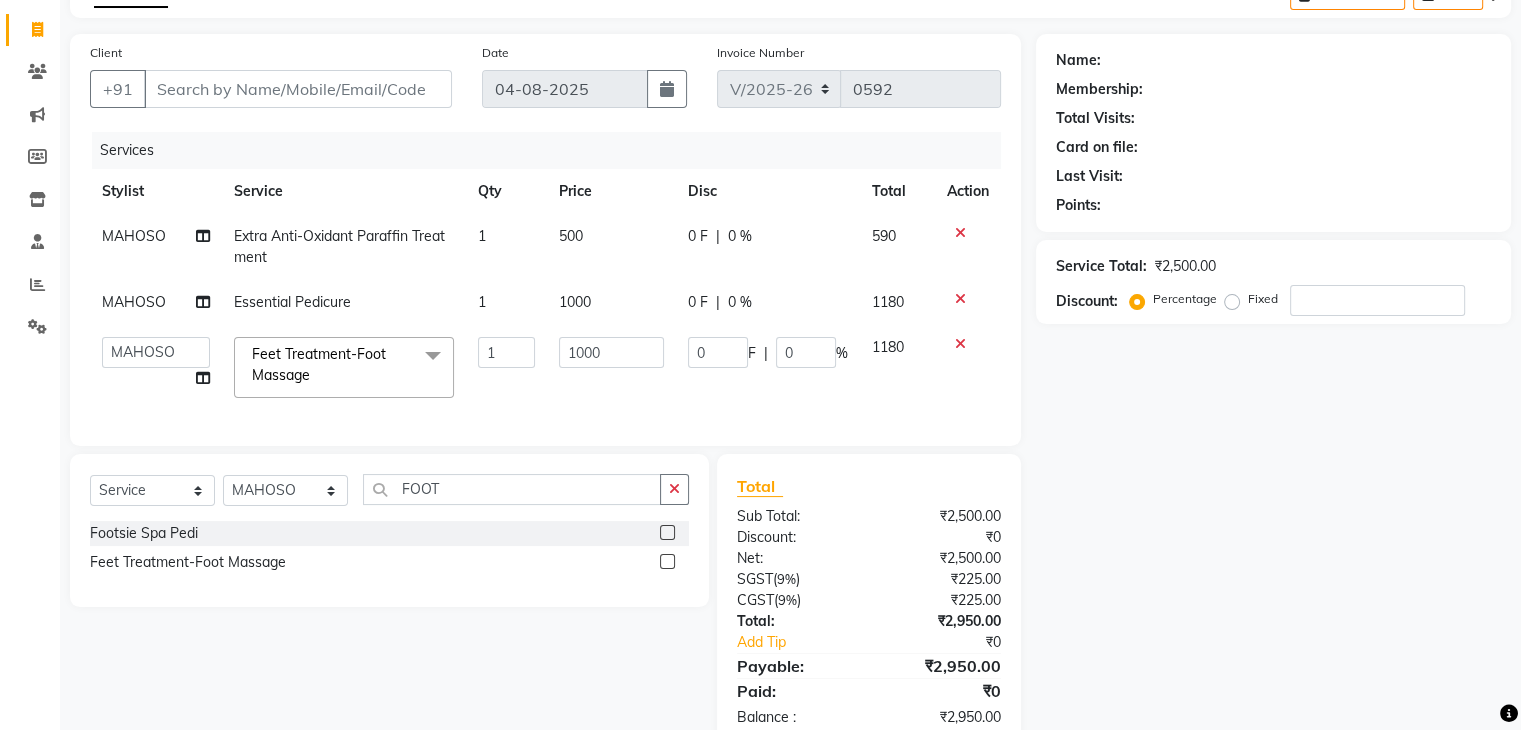 click on "1000" 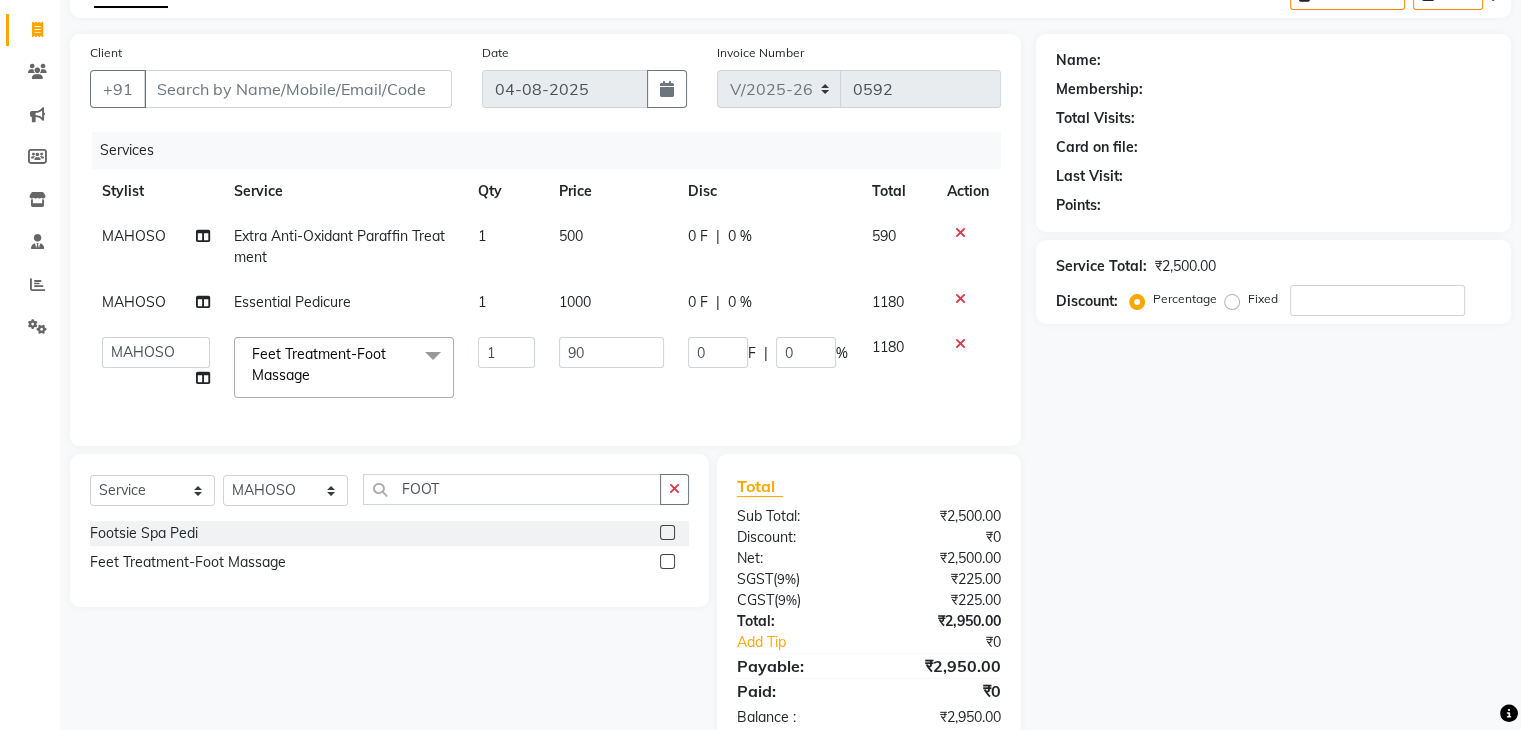 type on "900" 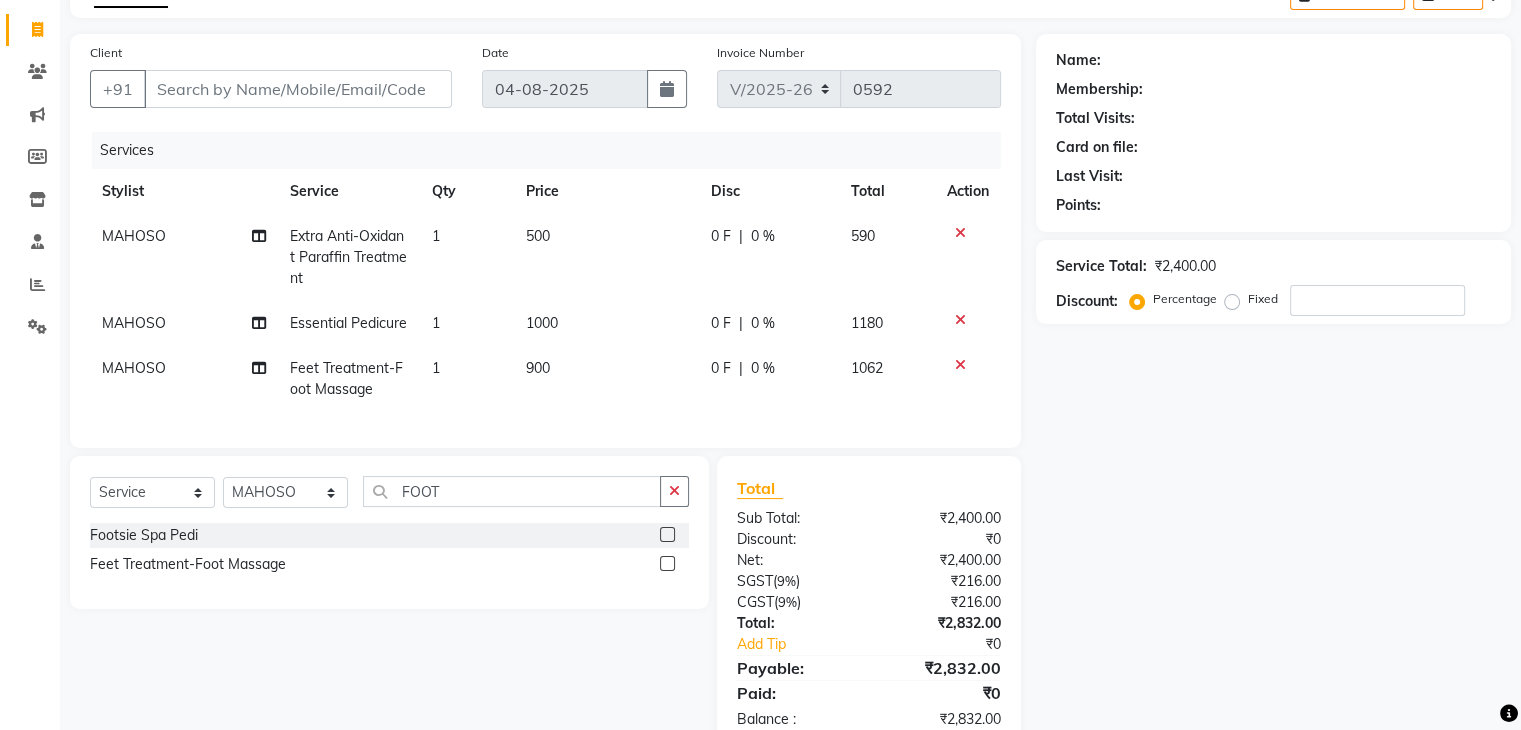 click on "900" 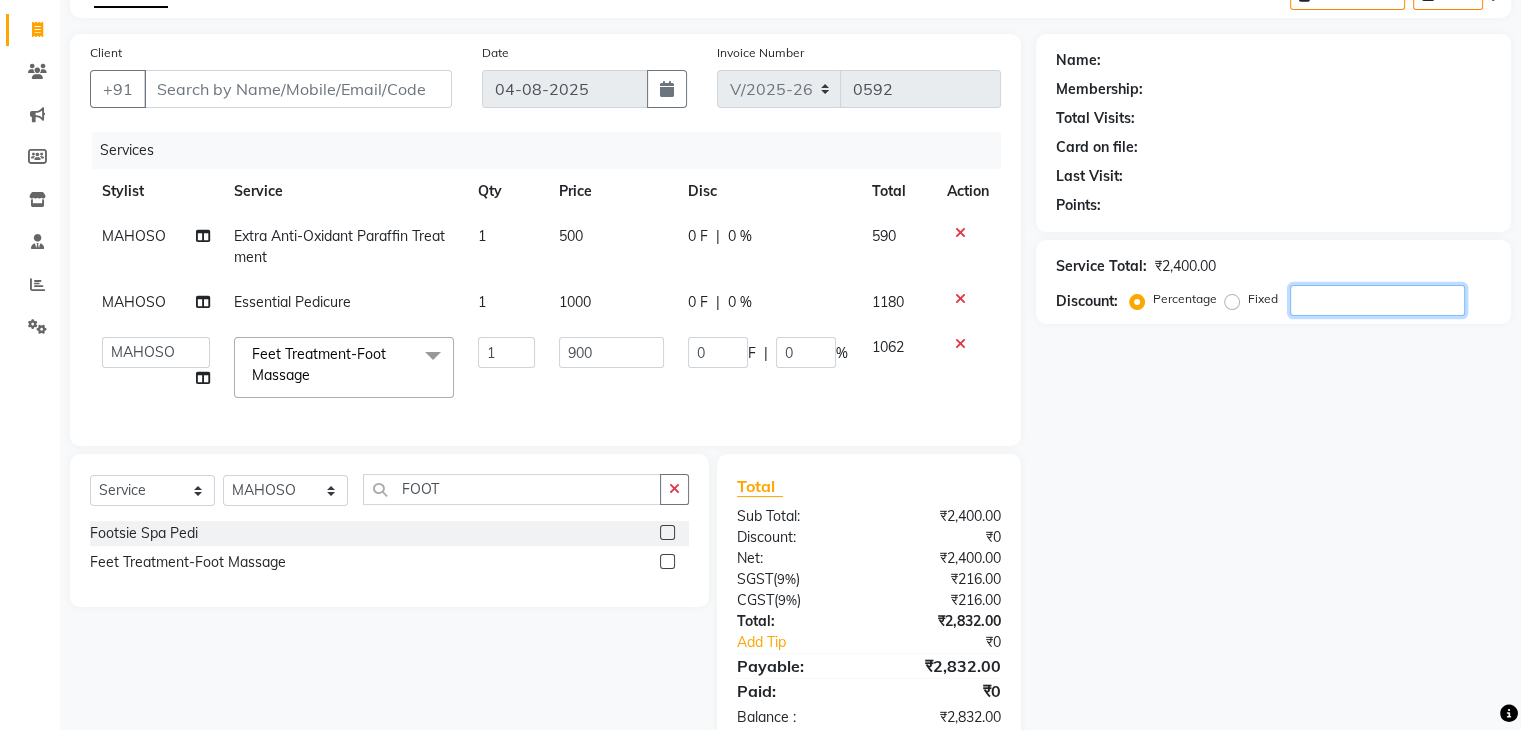 click 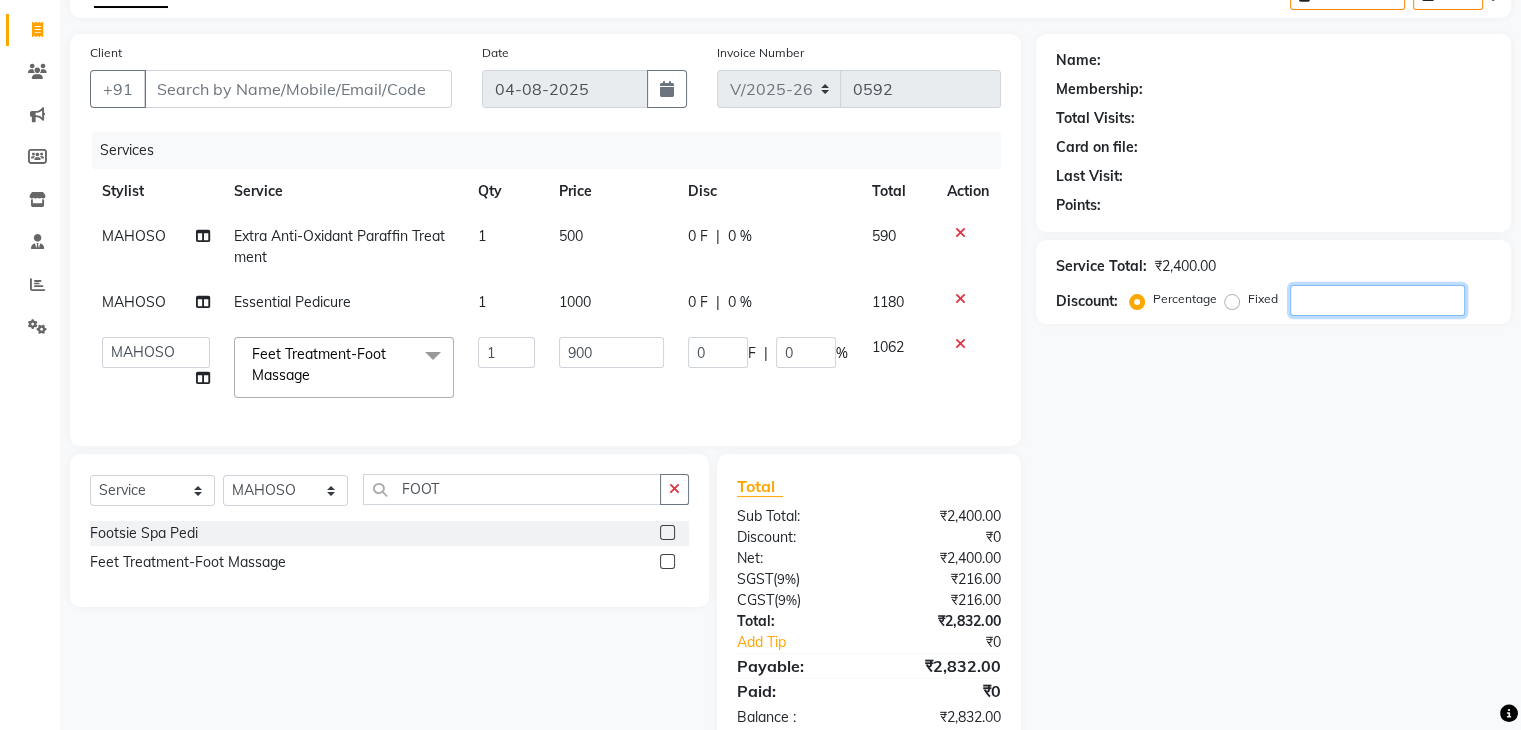 type on "3" 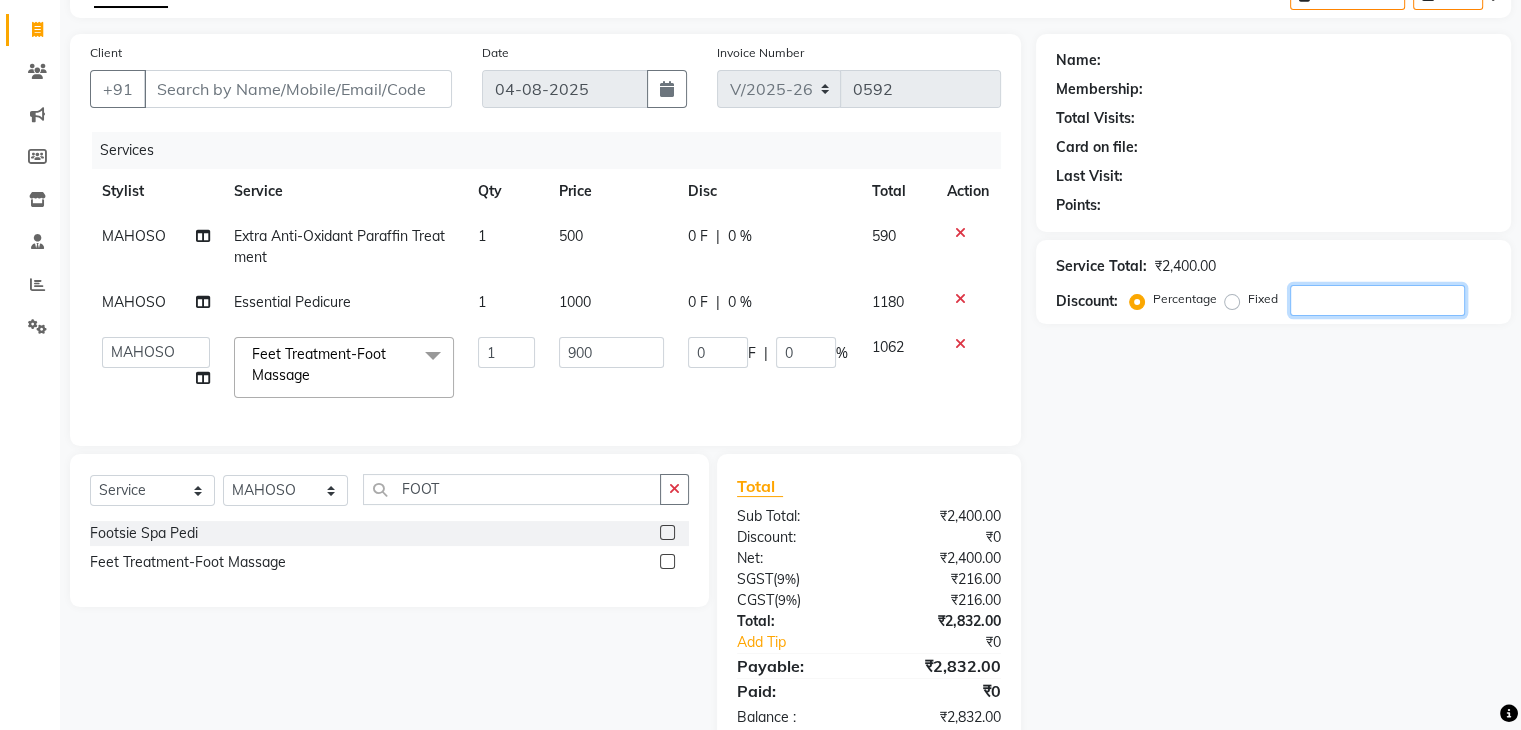 type on "27" 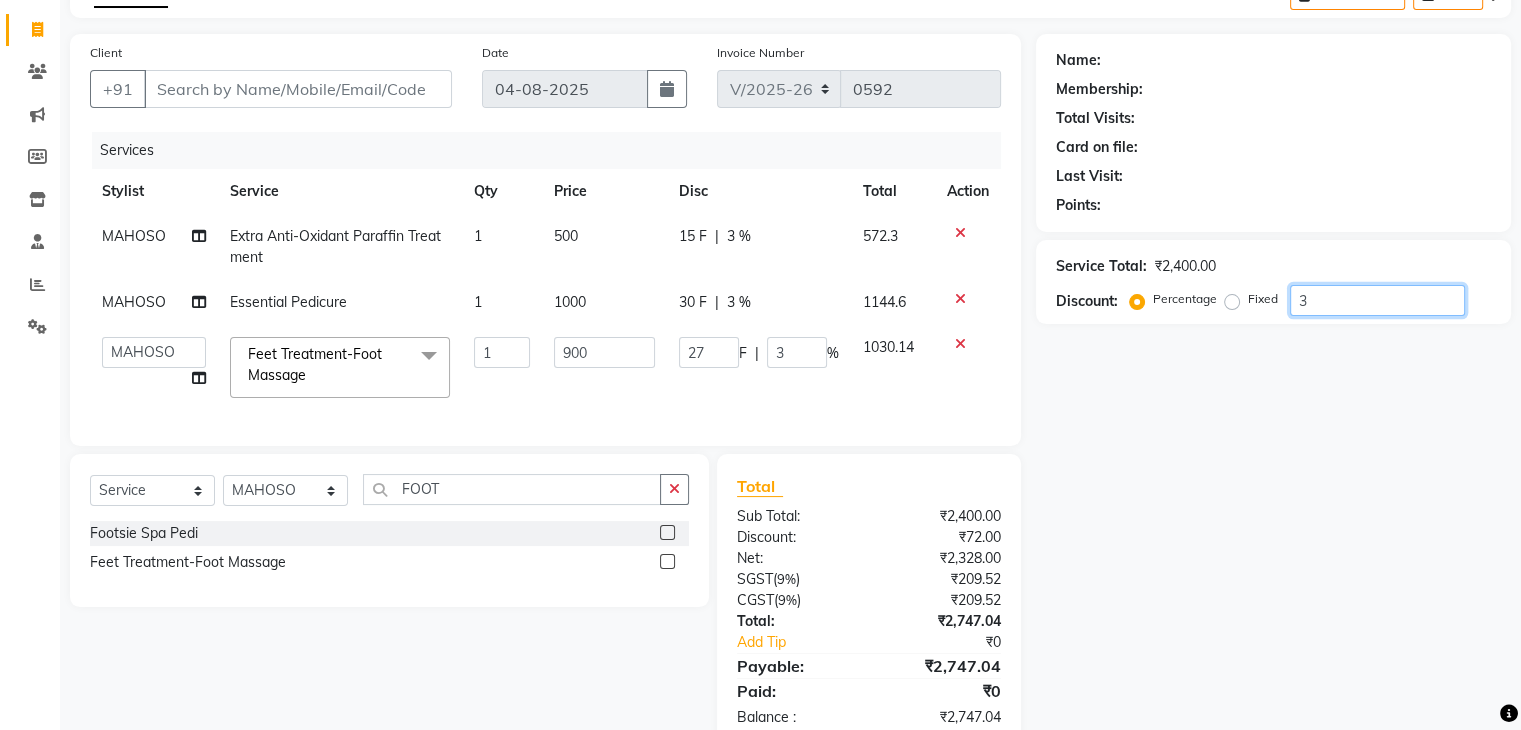 type on "30" 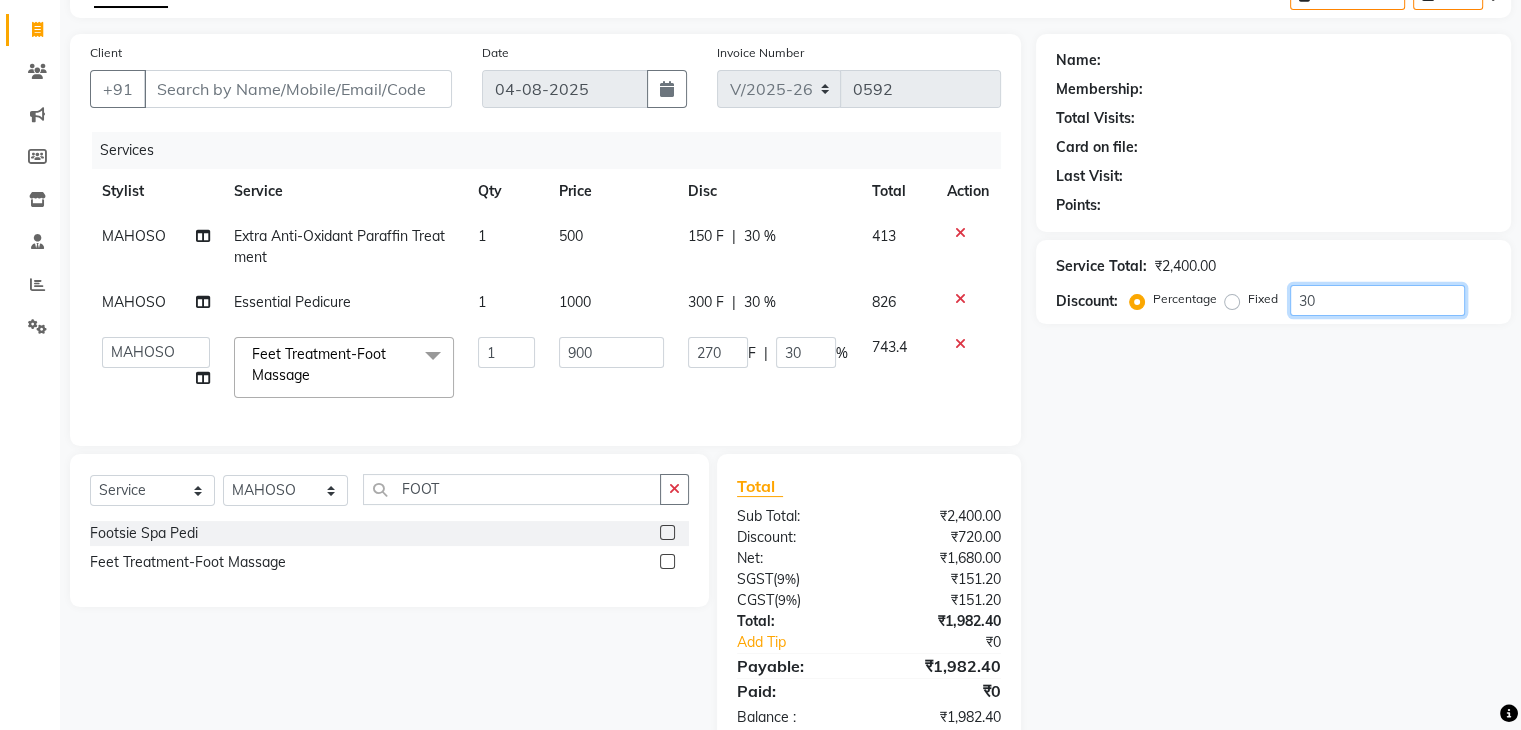 type on "3" 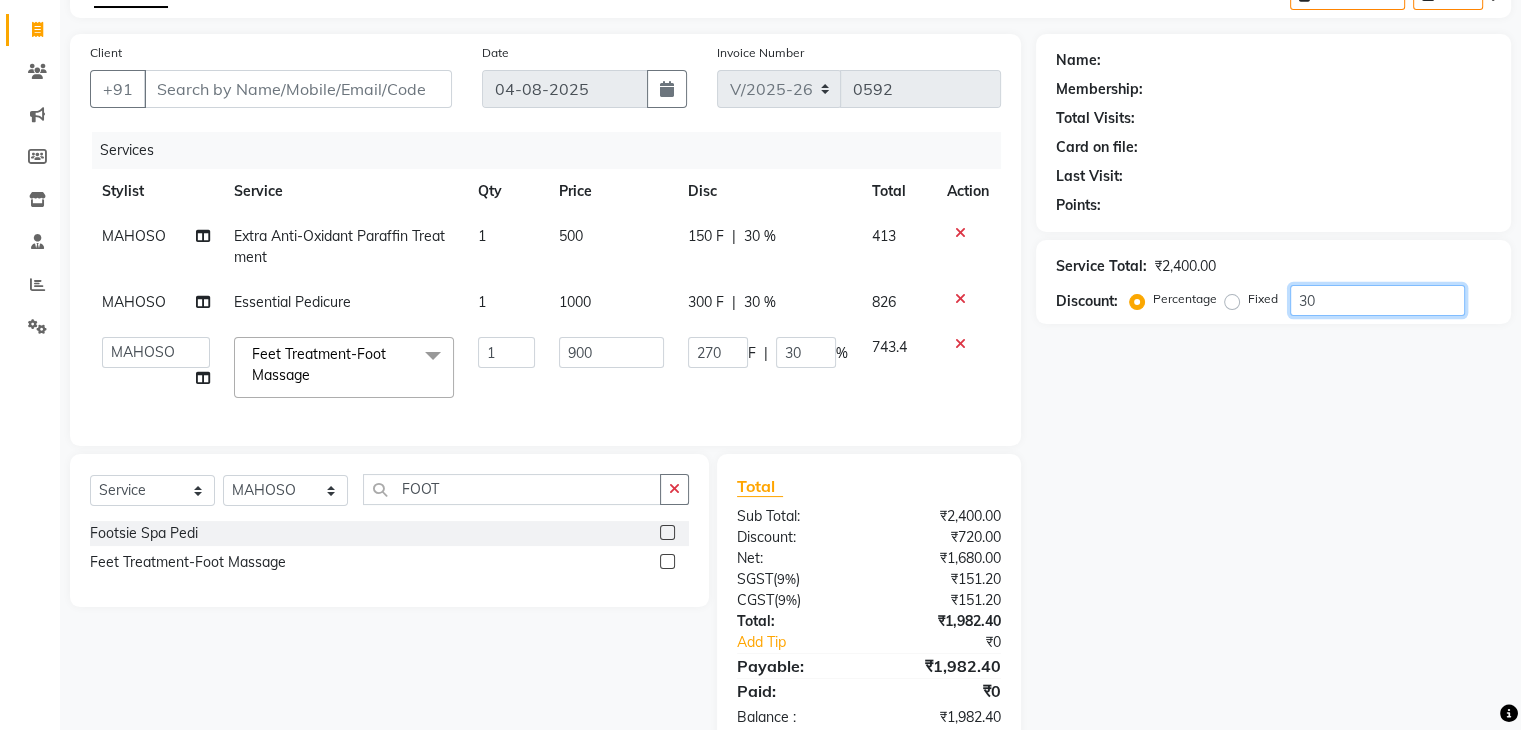 type on "27" 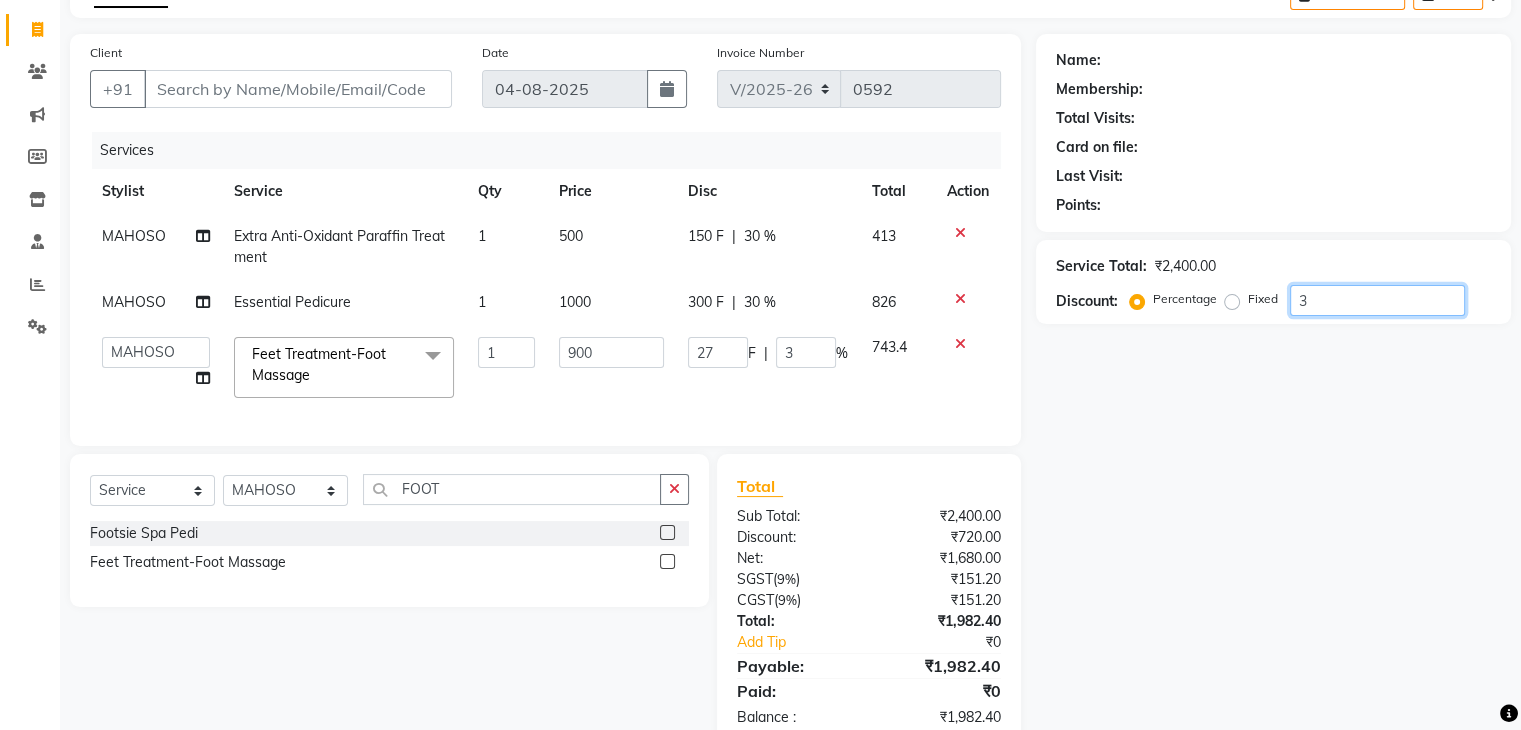 type 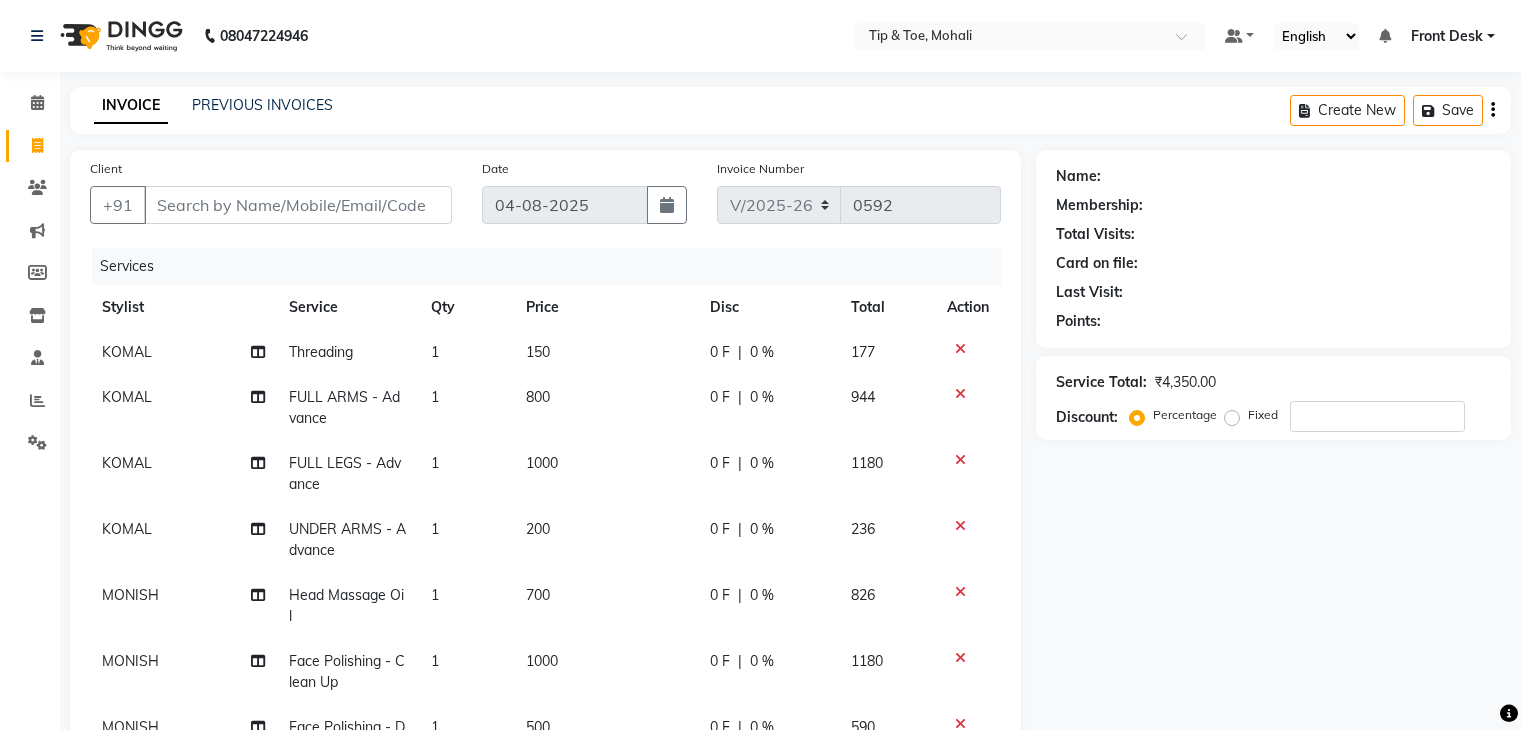select on "5835" 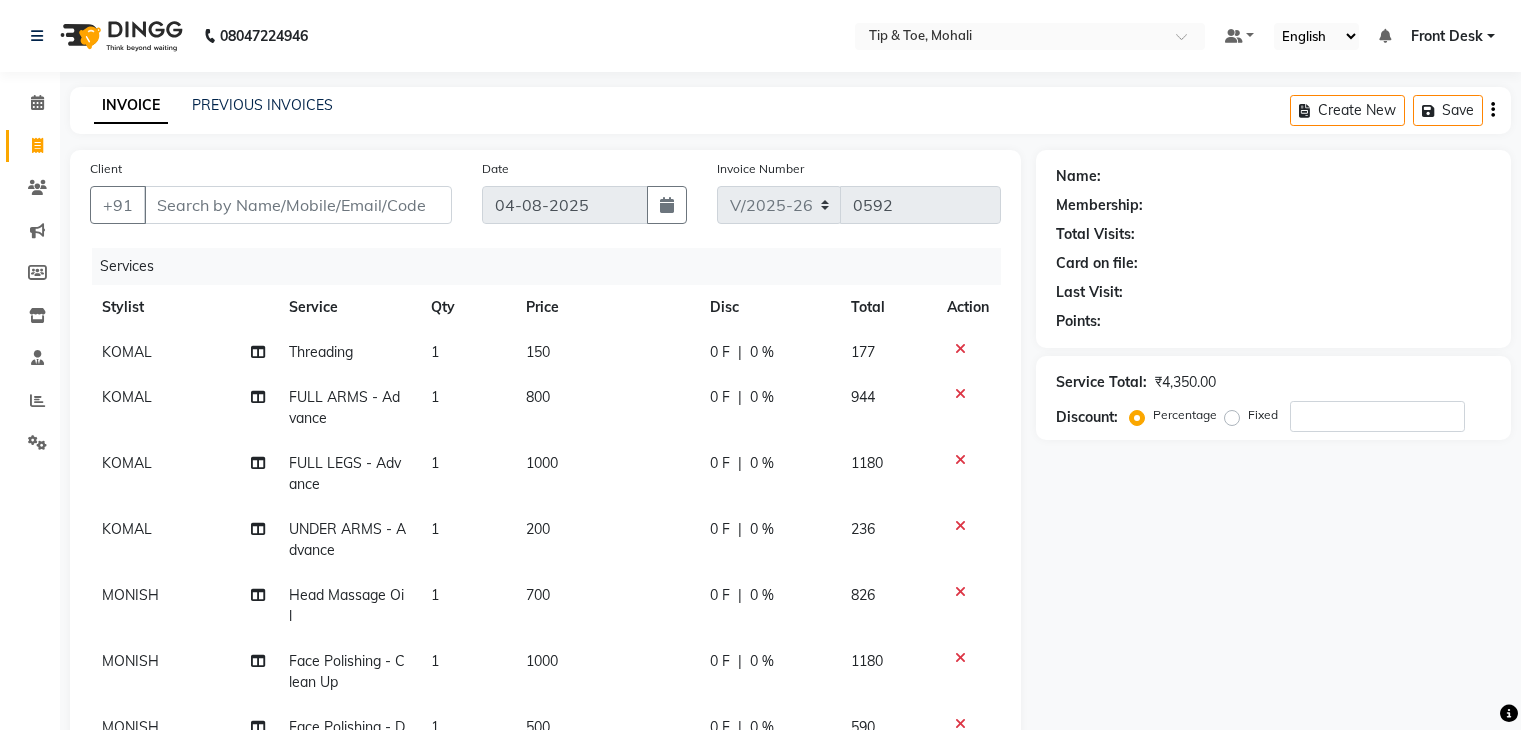scroll, scrollTop: 371, scrollLeft: 0, axis: vertical 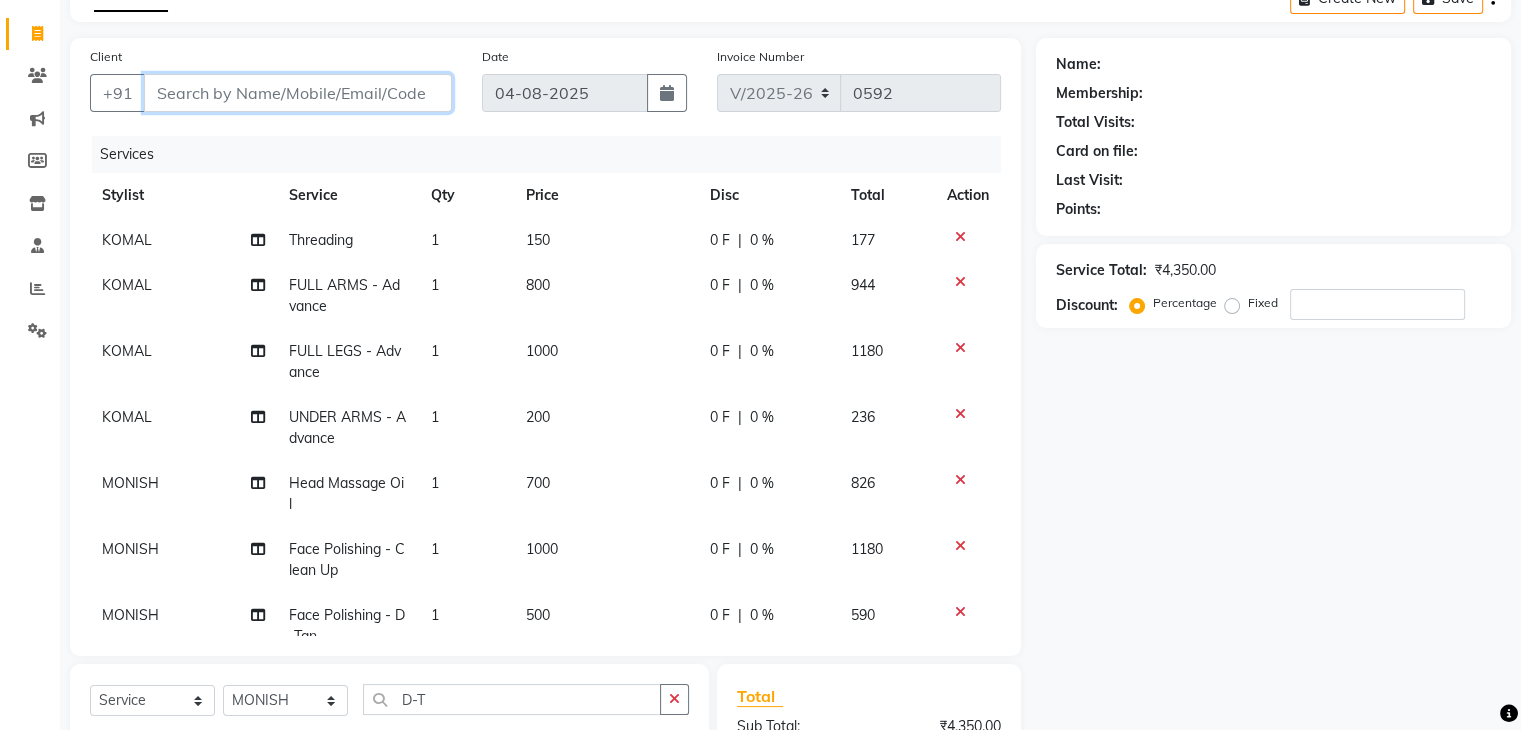 click on "Client" at bounding box center (298, 93) 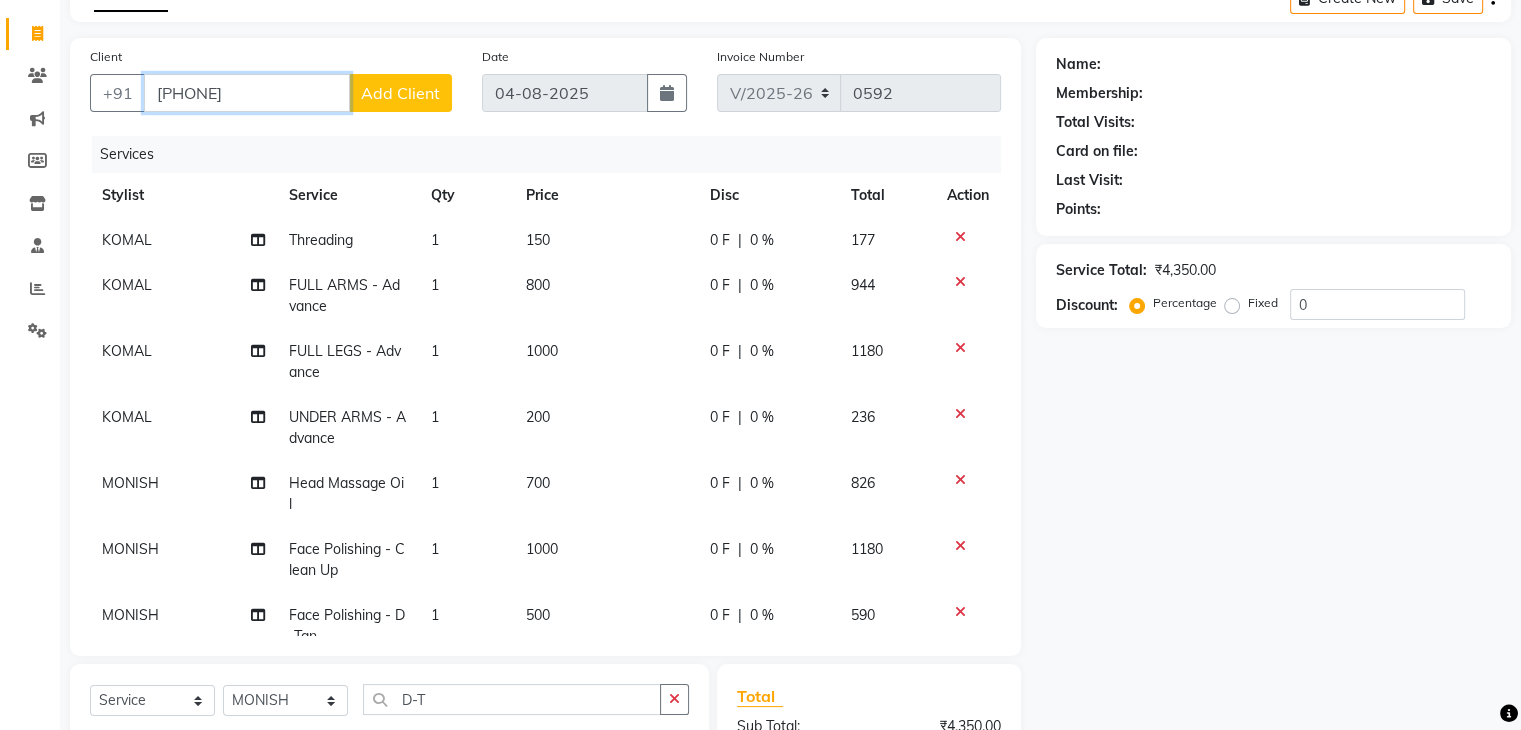 type on "[PHONE]" 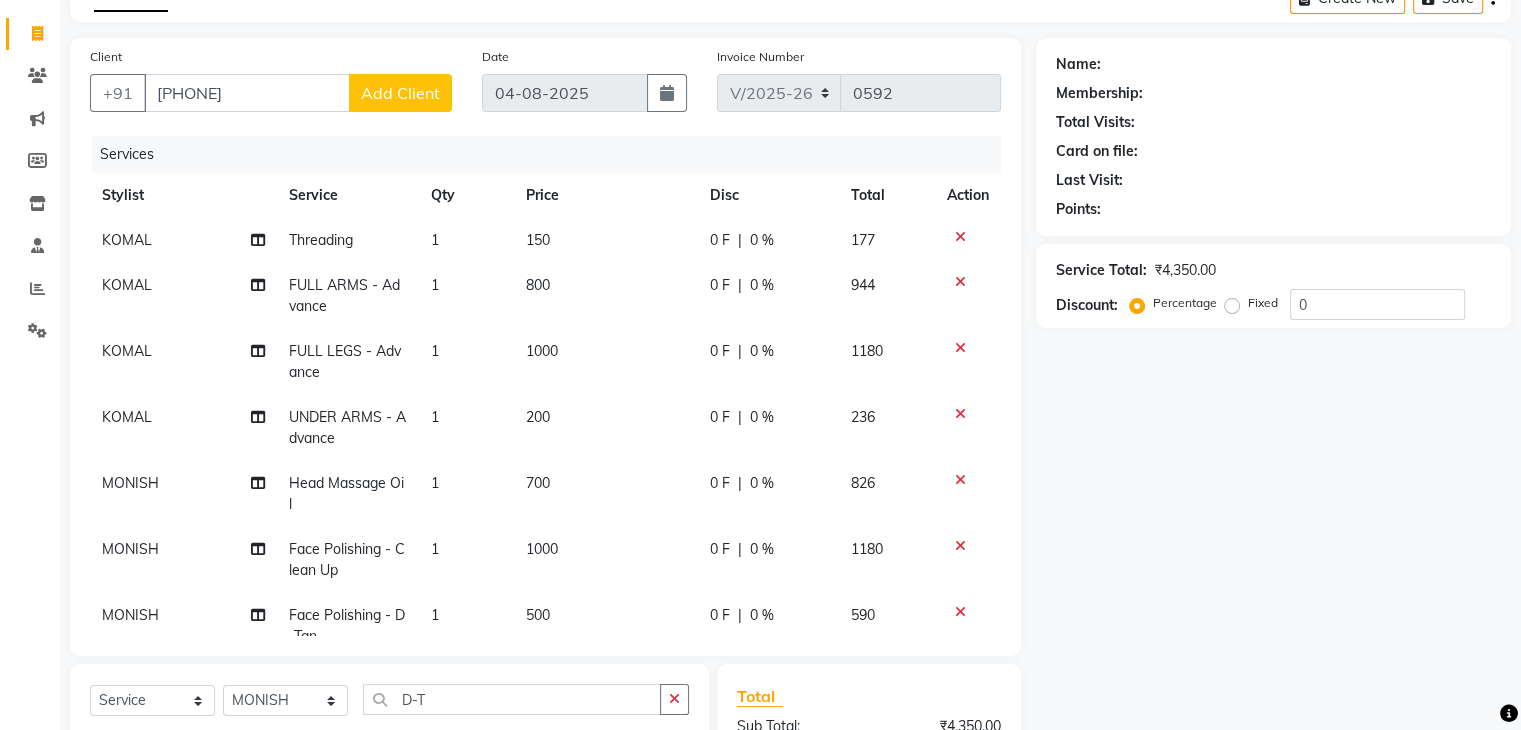 click on "Add Client" 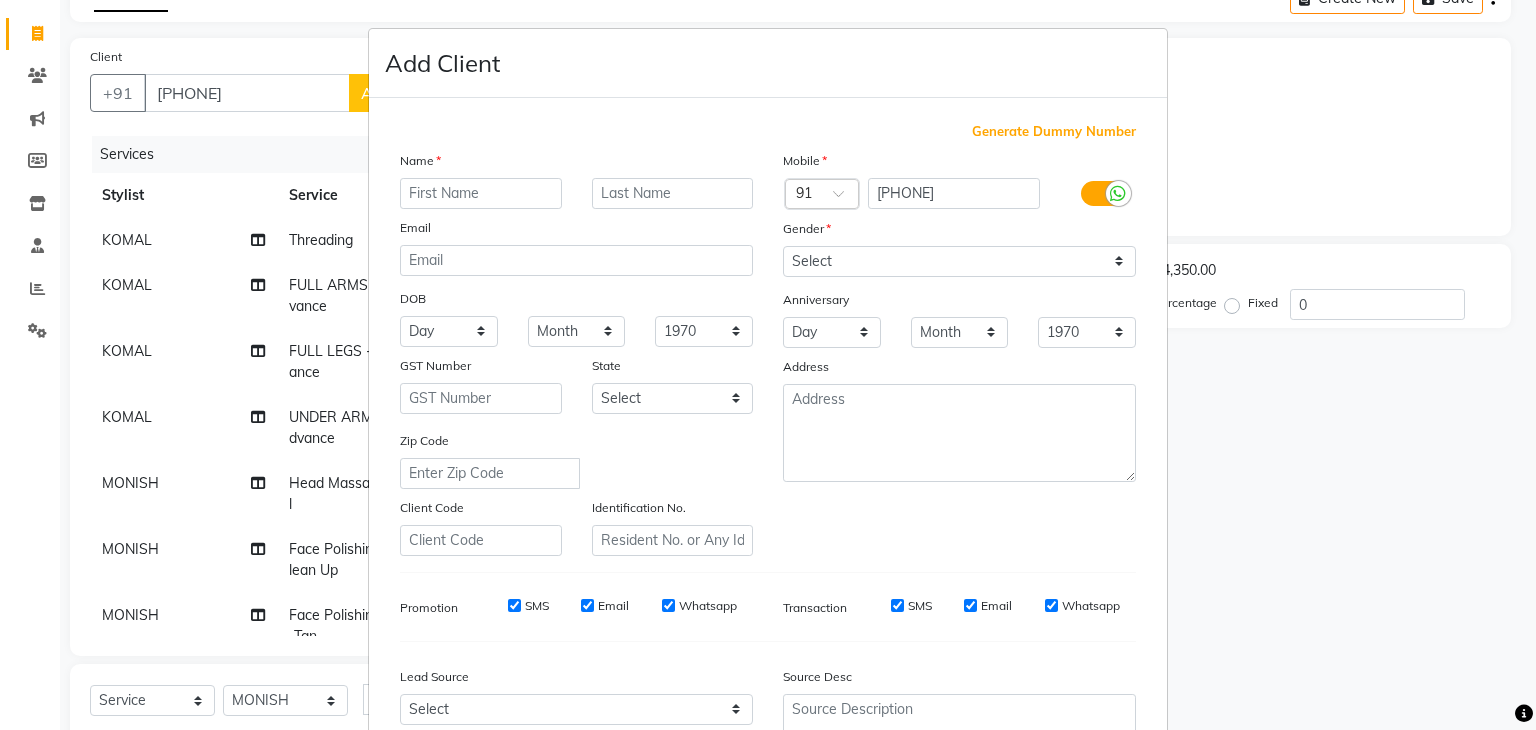 click at bounding box center (481, 193) 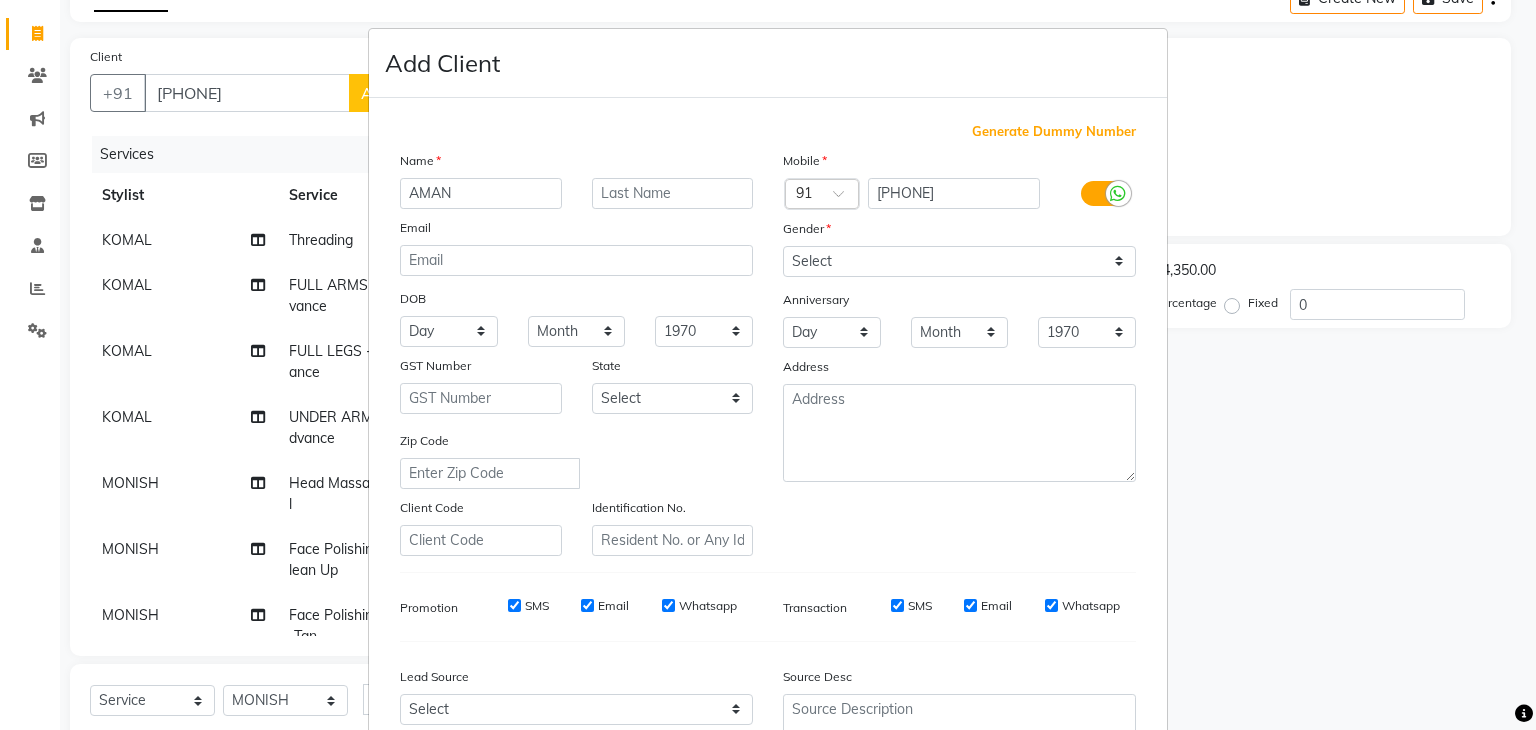 type on "AMAN" 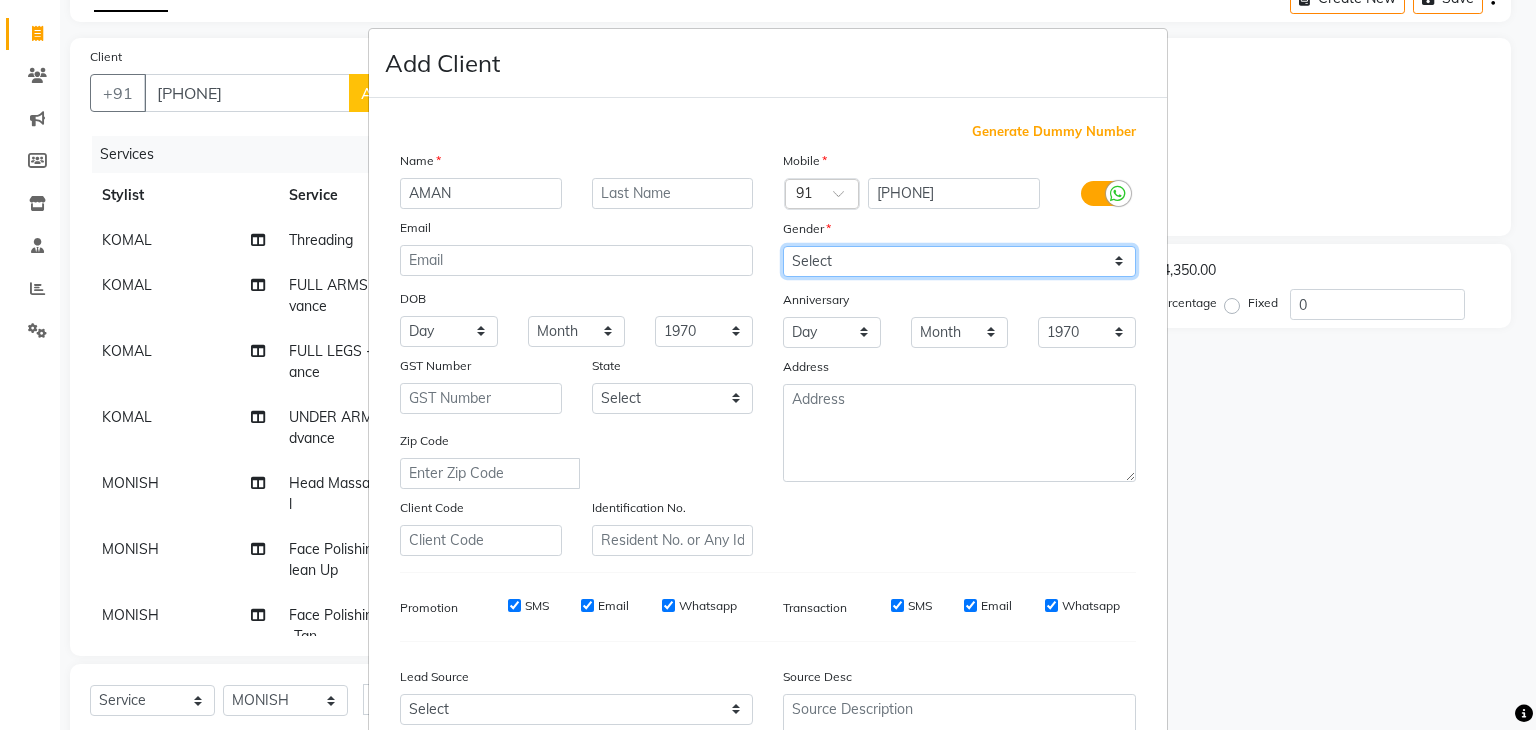 click on "Select Male Female Other Prefer Not To Say" at bounding box center [959, 261] 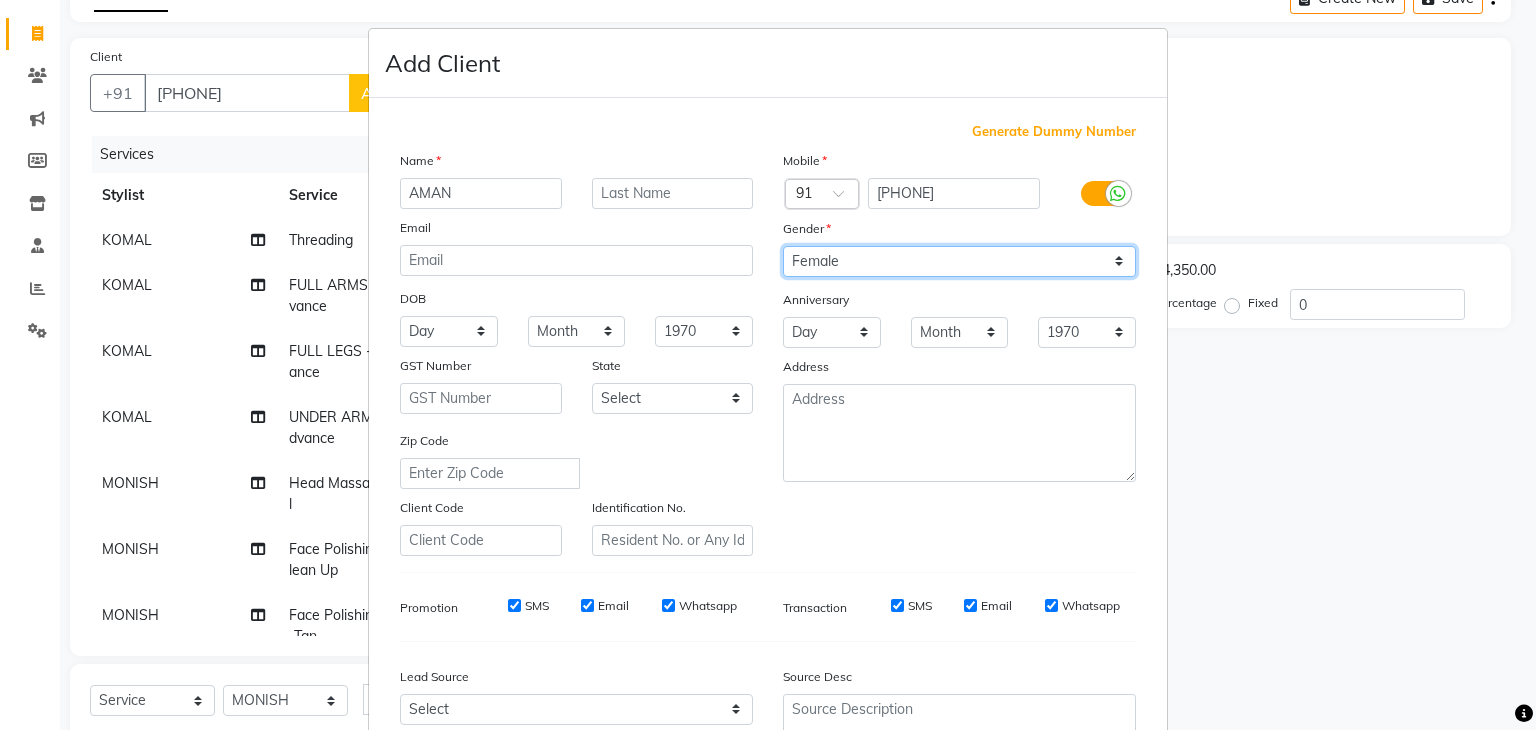 click on "Select Male Female Other Prefer Not To Say" at bounding box center [959, 261] 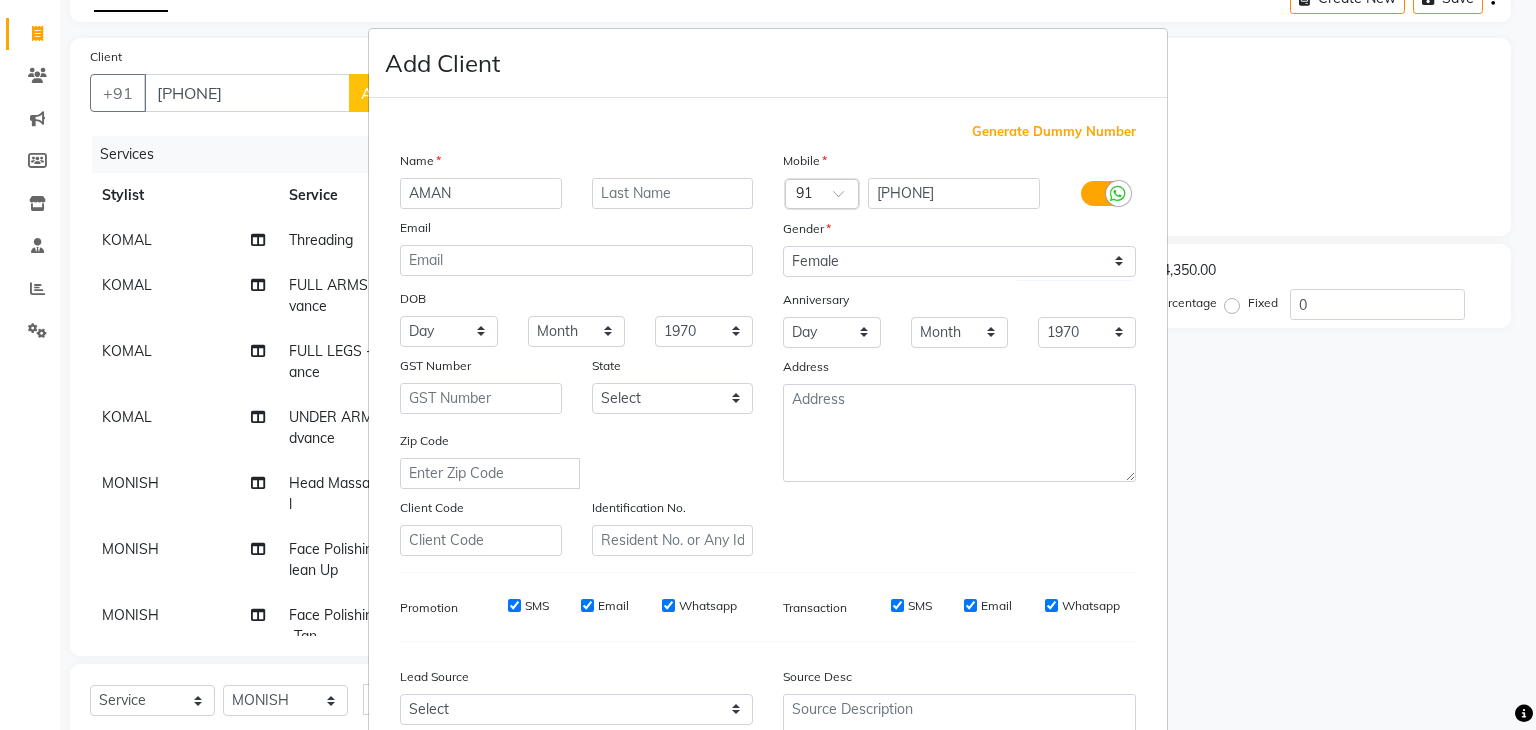 click on "SMS" at bounding box center [514, 605] 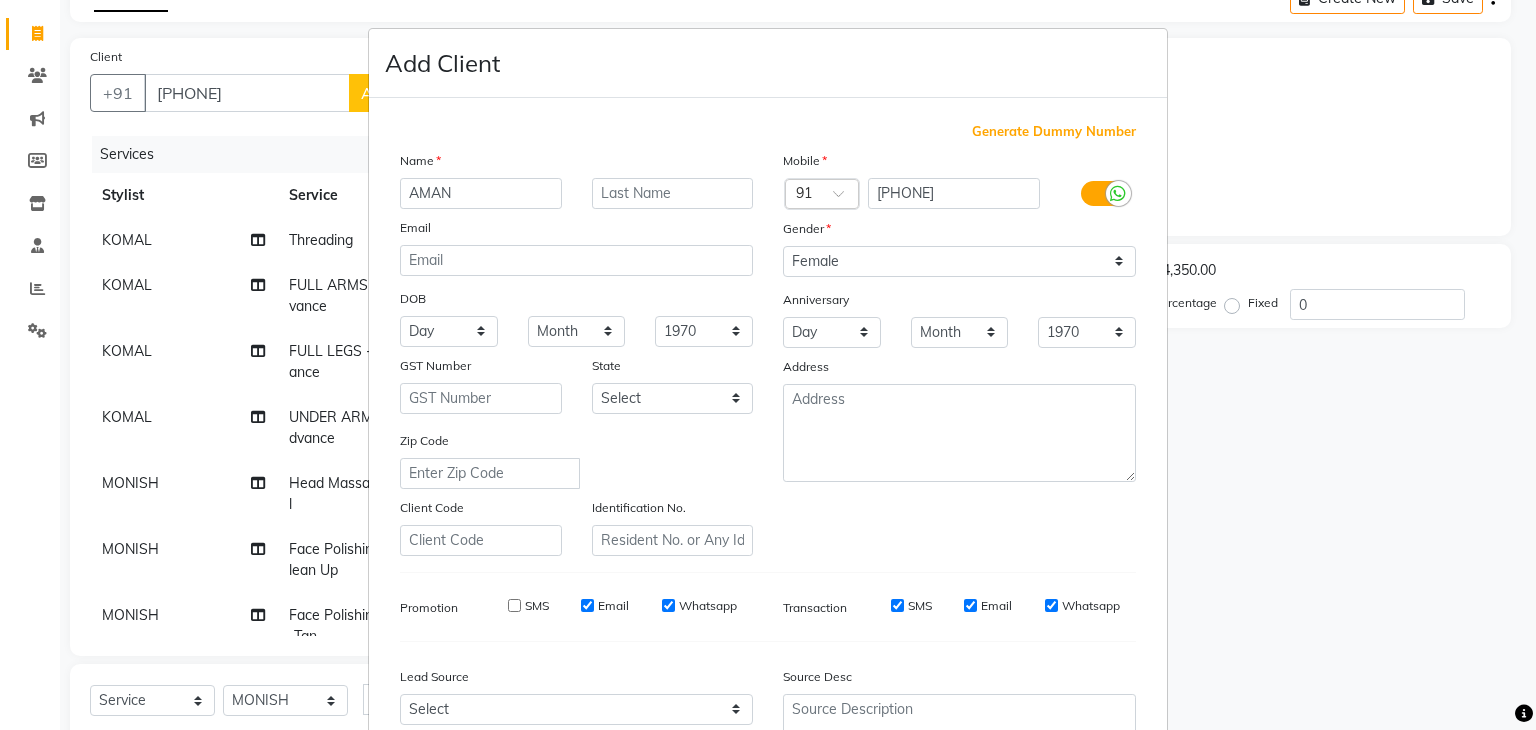 click on "Email" at bounding box center (587, 605) 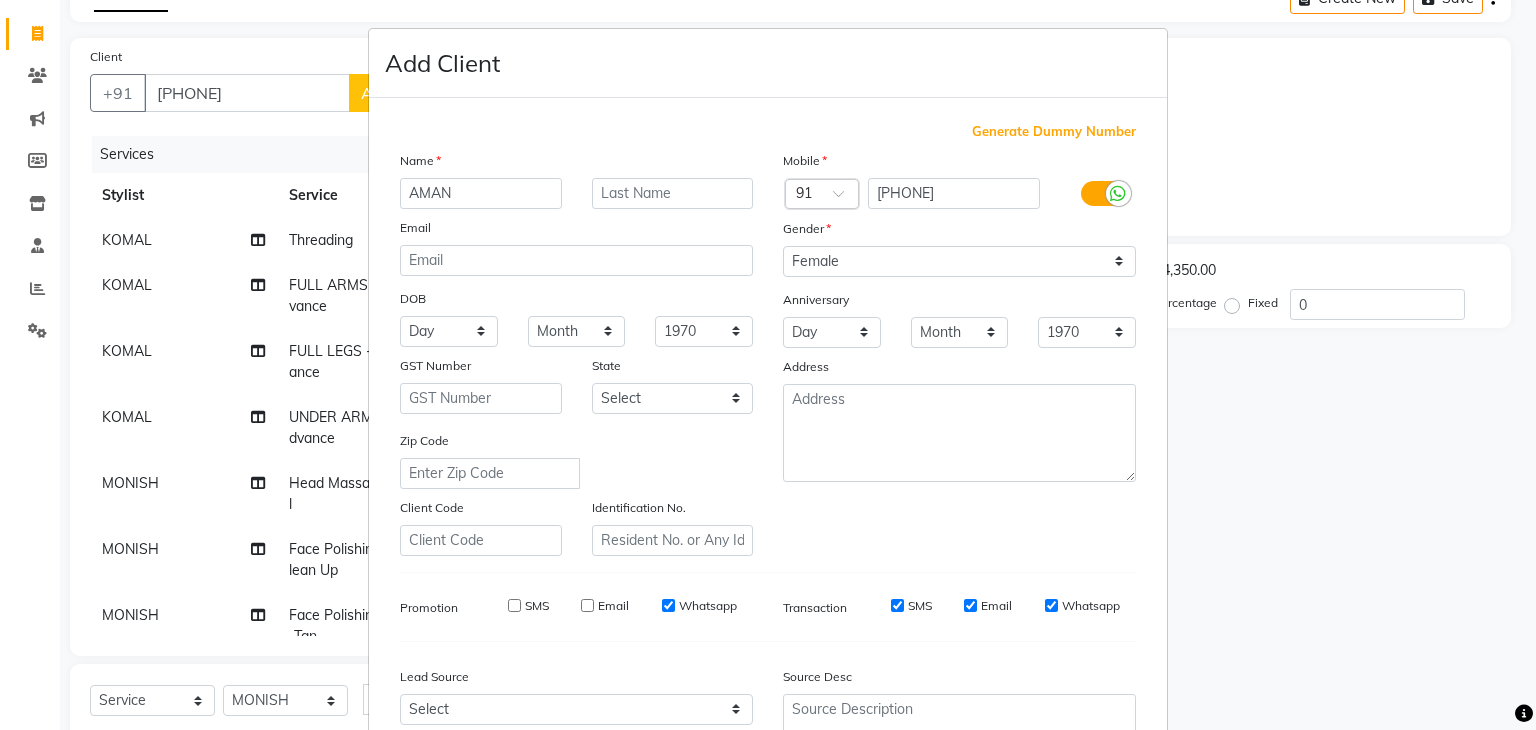 click on "SMS" at bounding box center [897, 605] 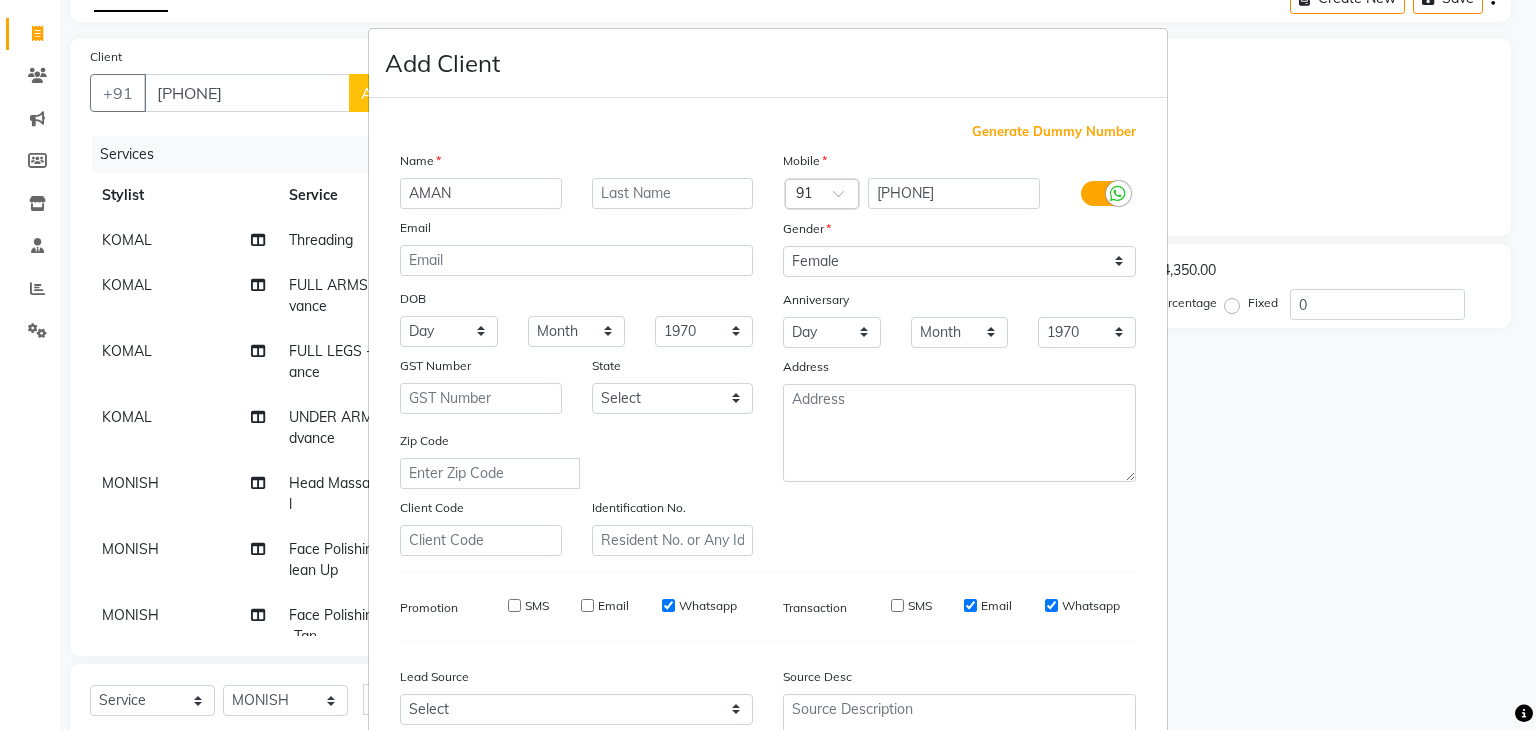 click on "Email" at bounding box center (970, 605) 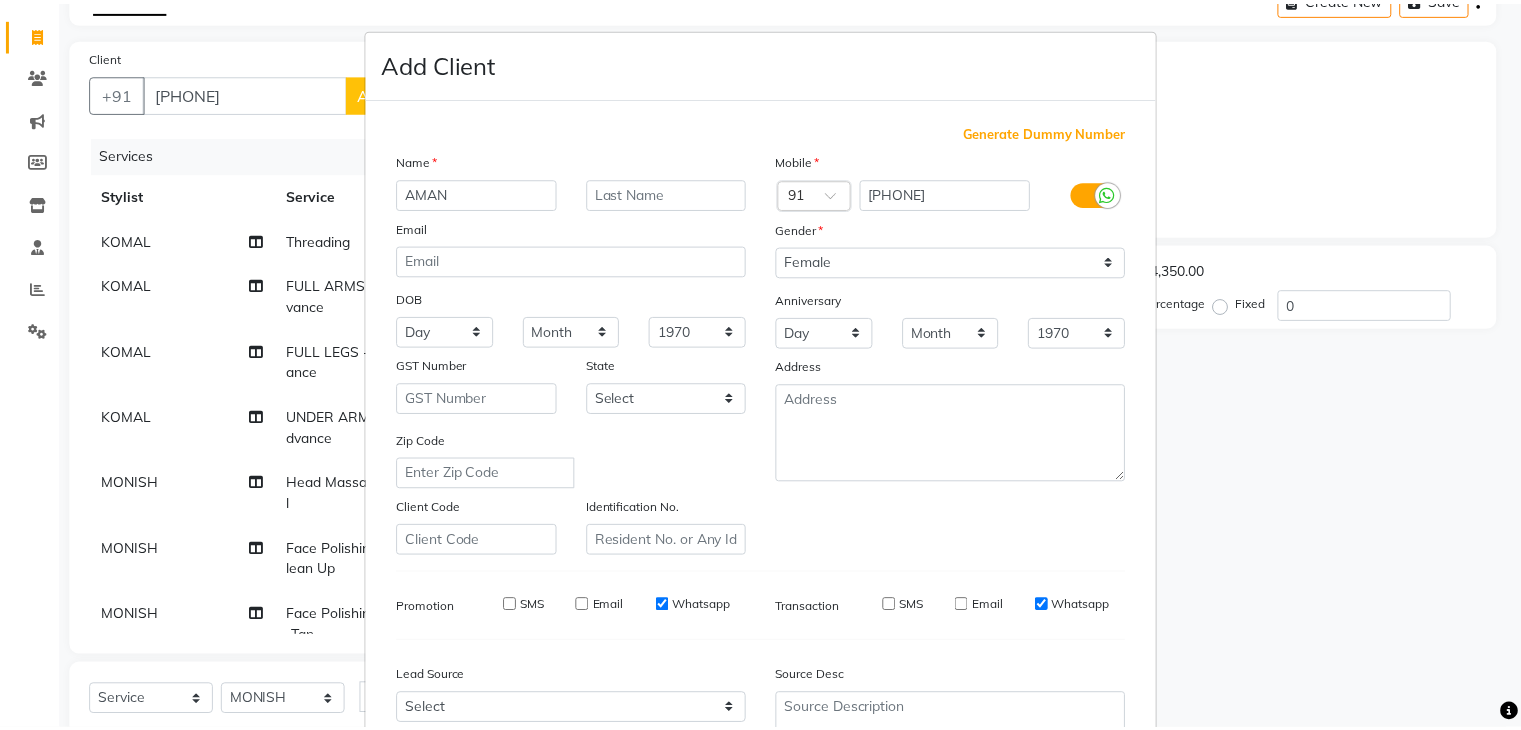 scroll, scrollTop: 203, scrollLeft: 0, axis: vertical 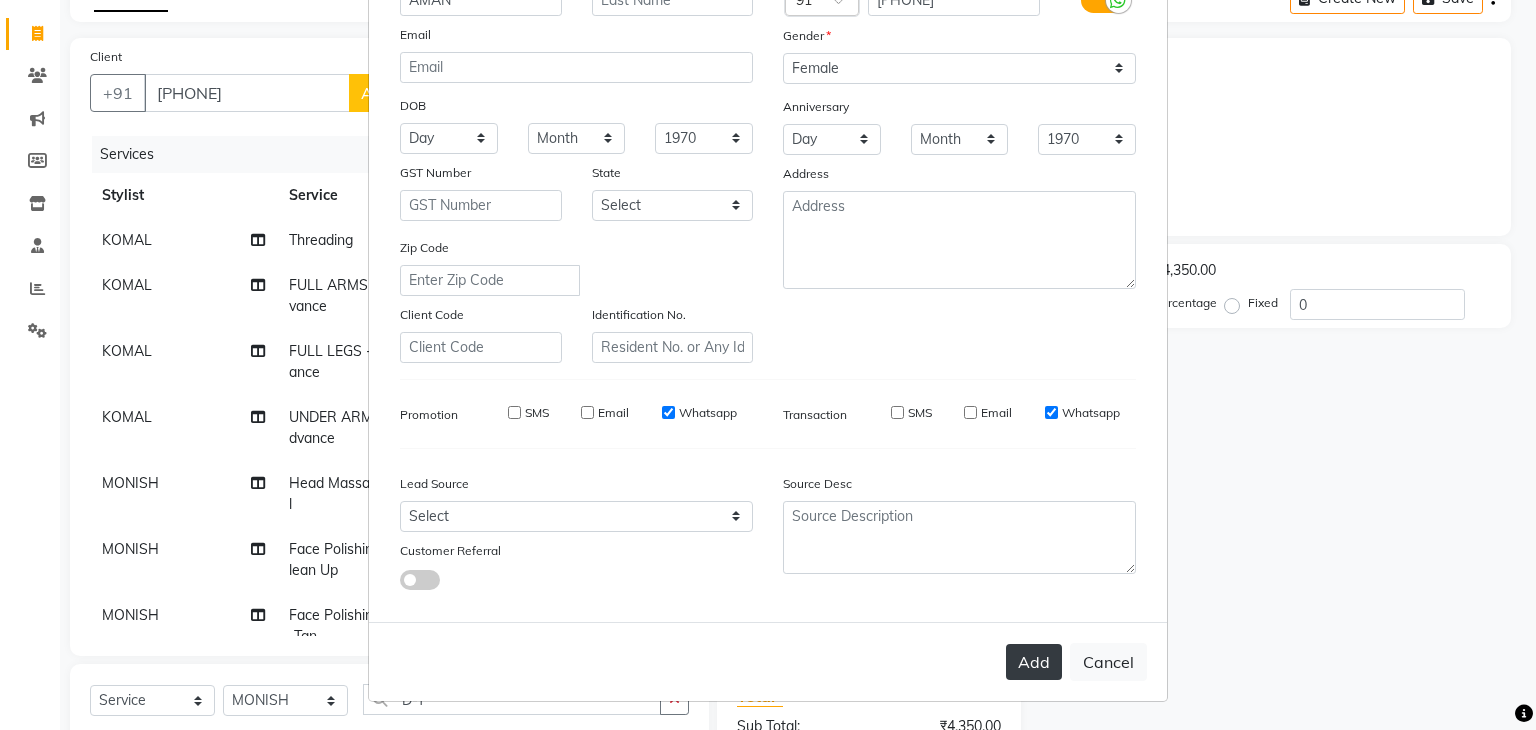 click on "Add" at bounding box center [1034, 662] 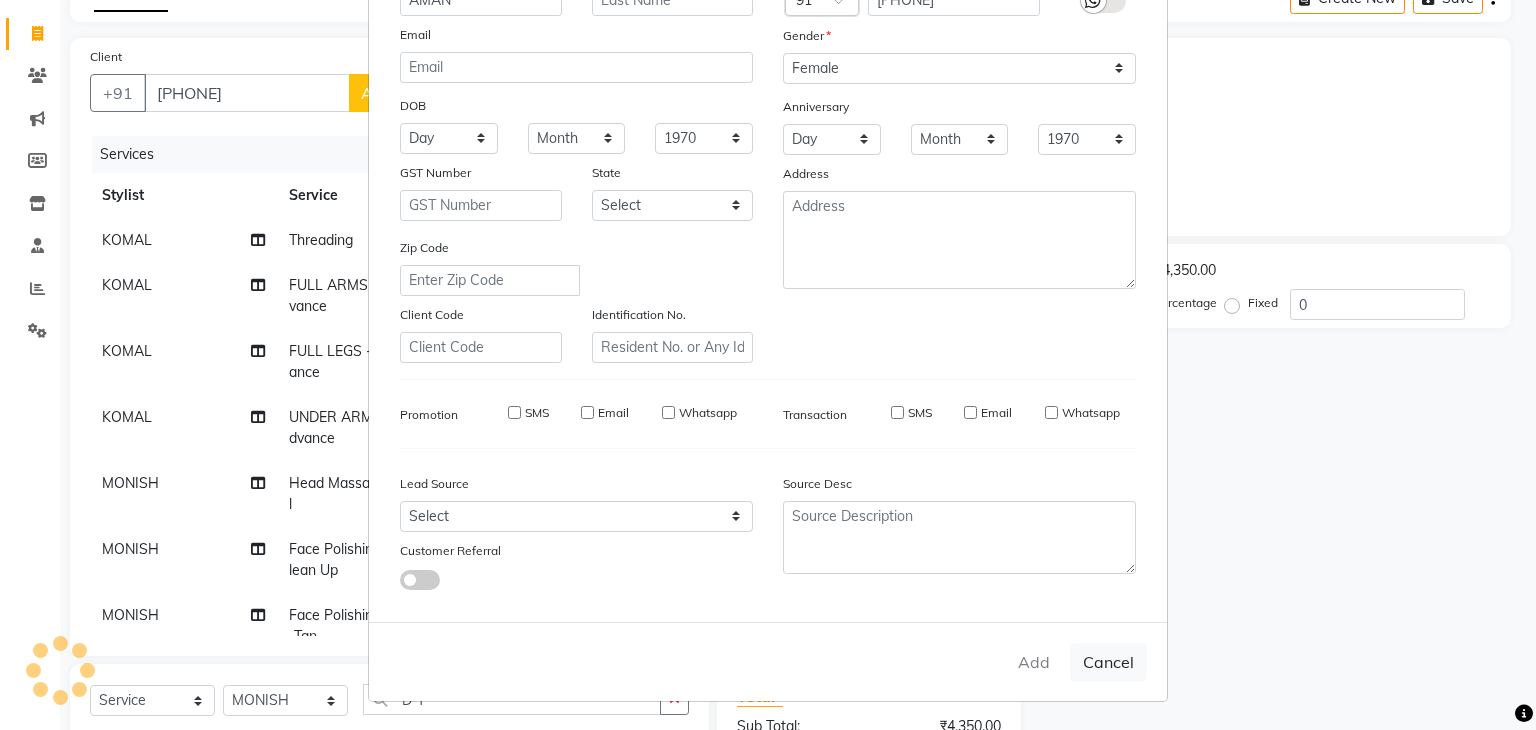 type 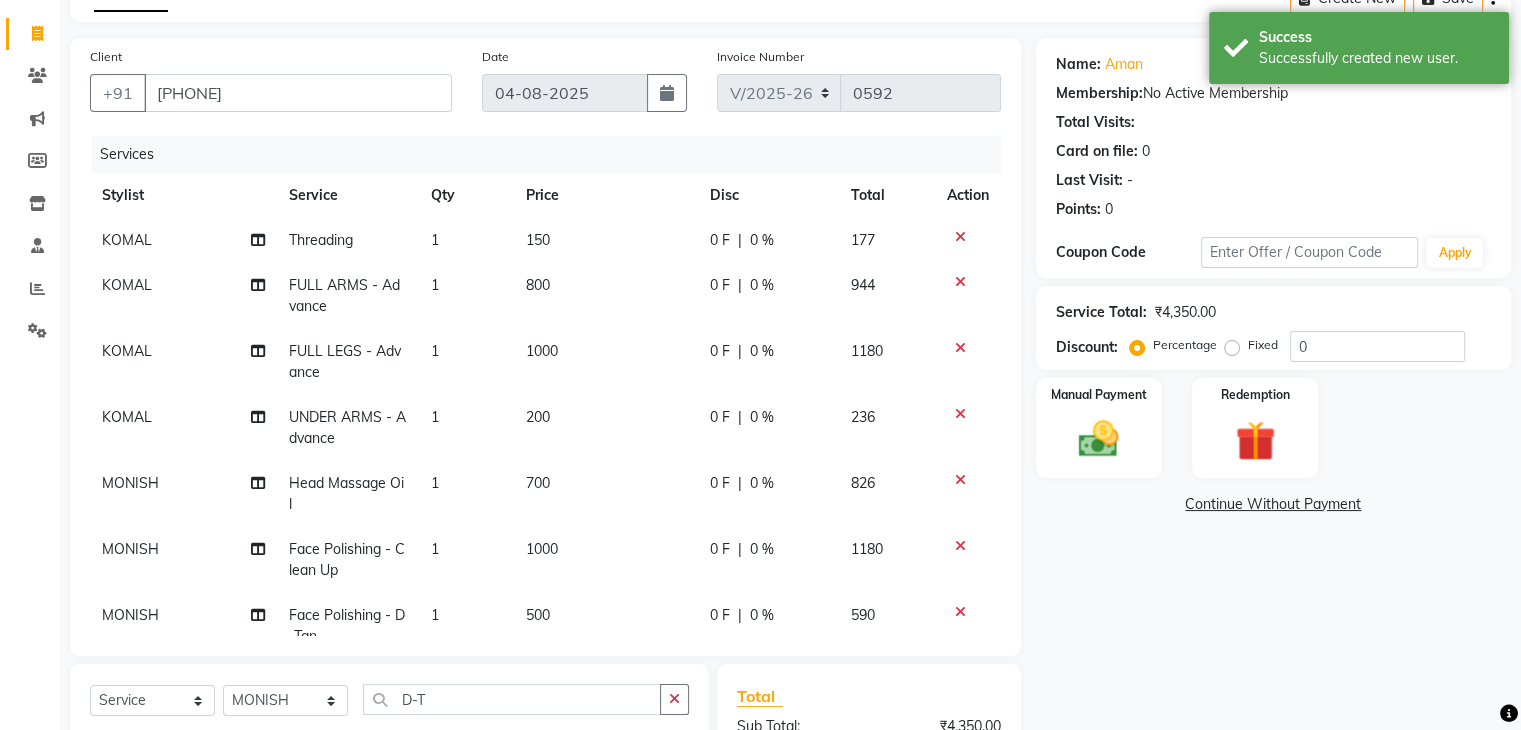 click 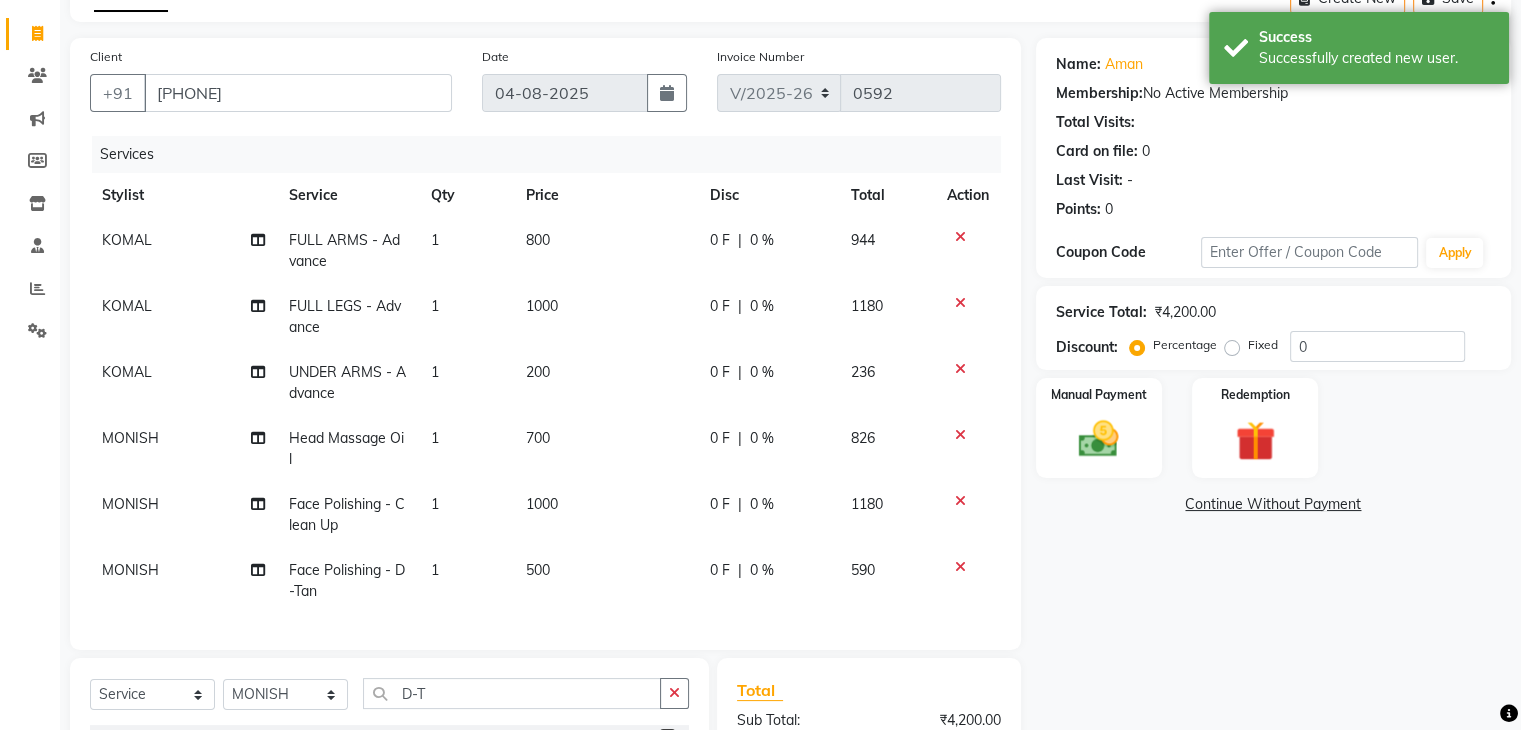 scroll, scrollTop: 364, scrollLeft: 0, axis: vertical 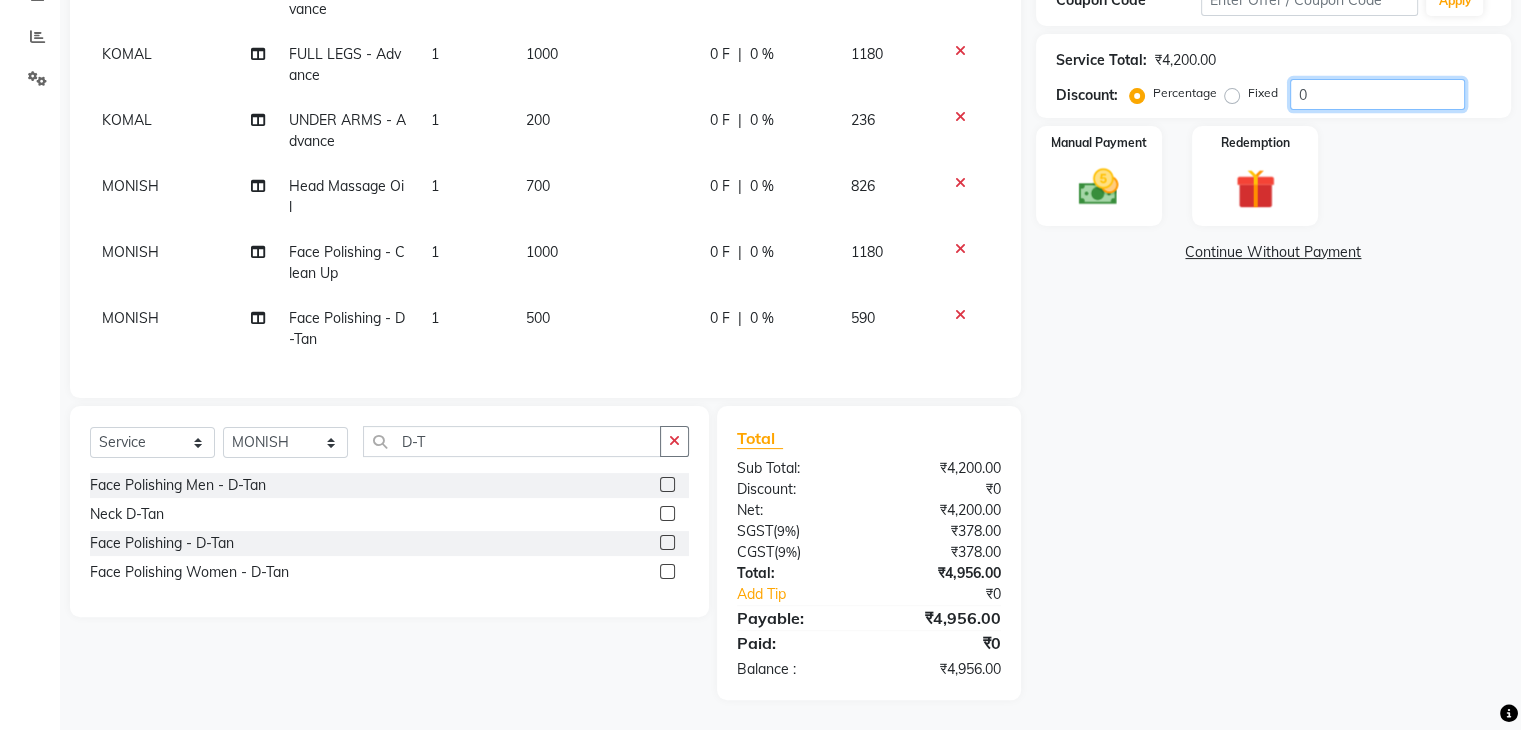 click on "0" 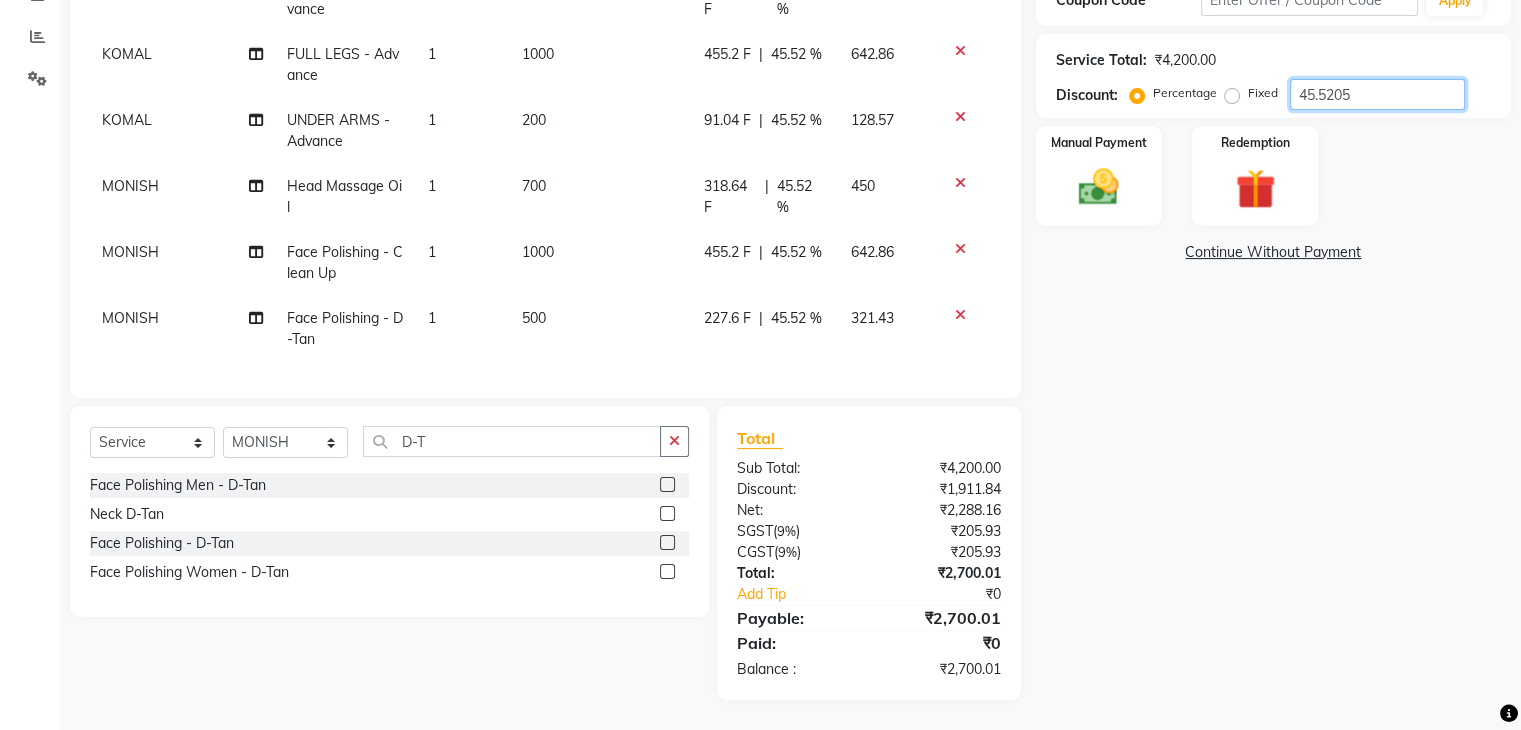 type on "45.5205" 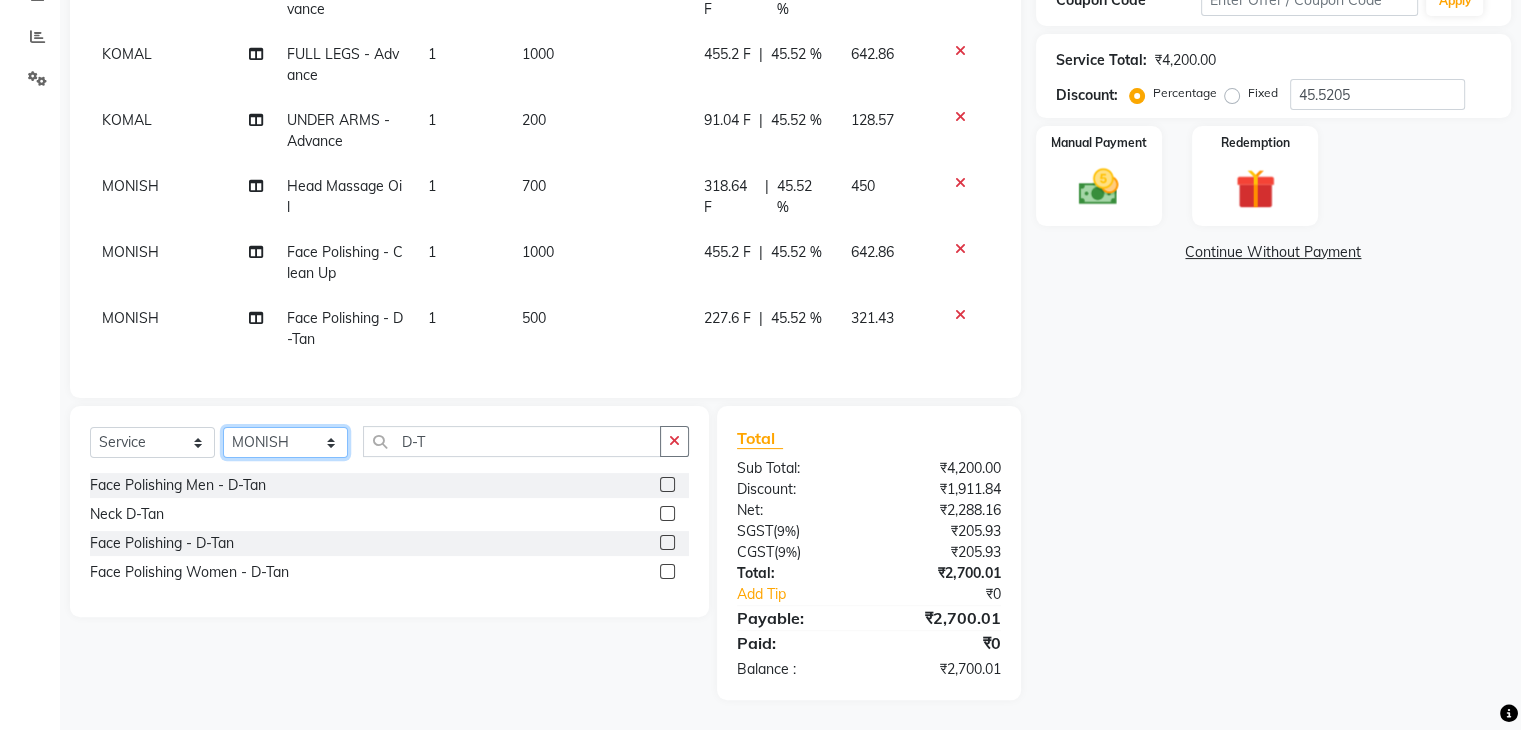 click on "Select Stylist ANSHU Front Desk Kaoto KOMAL MAHOSO MONISH NICK RAJA RAJVEER RANGINA SACHIN SAHIL" 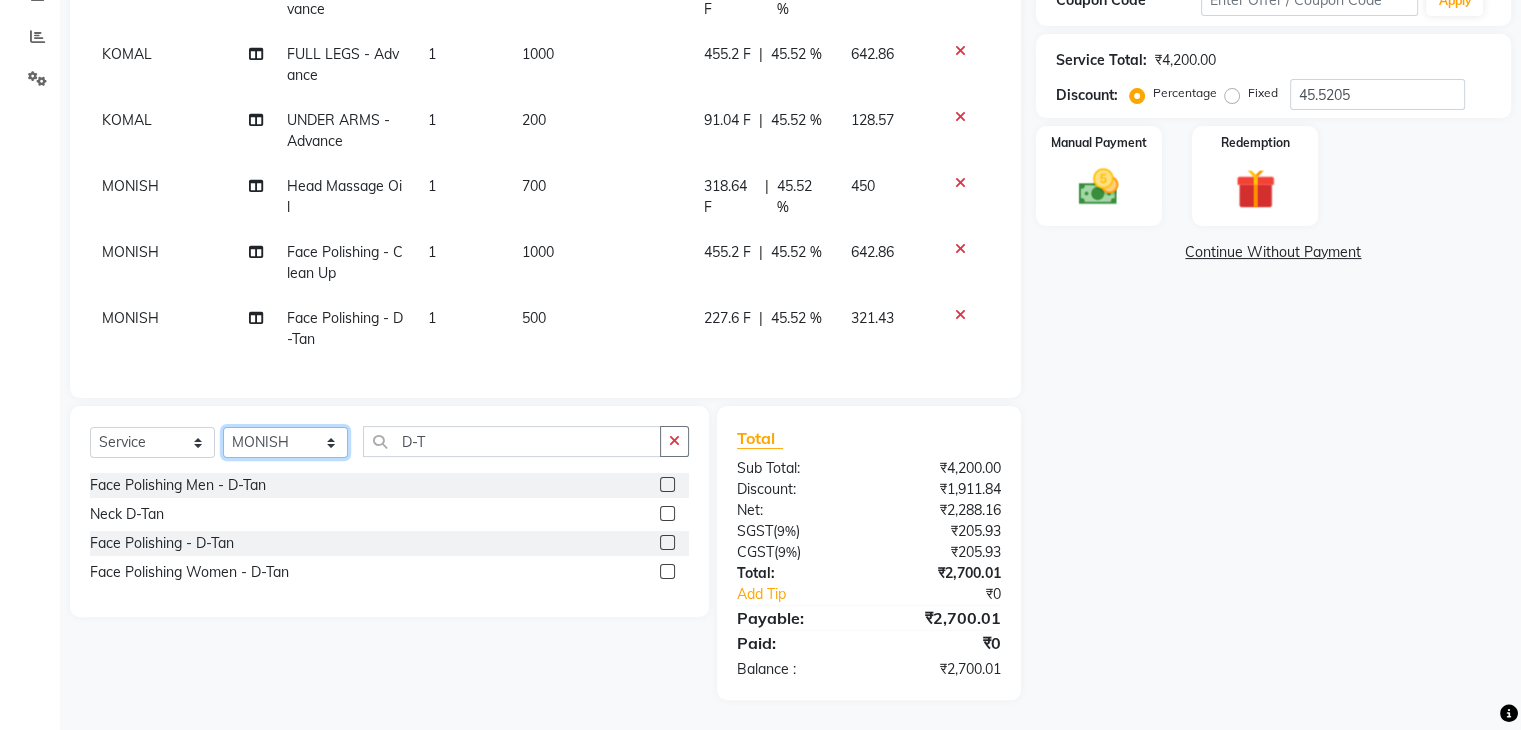 select on "83592" 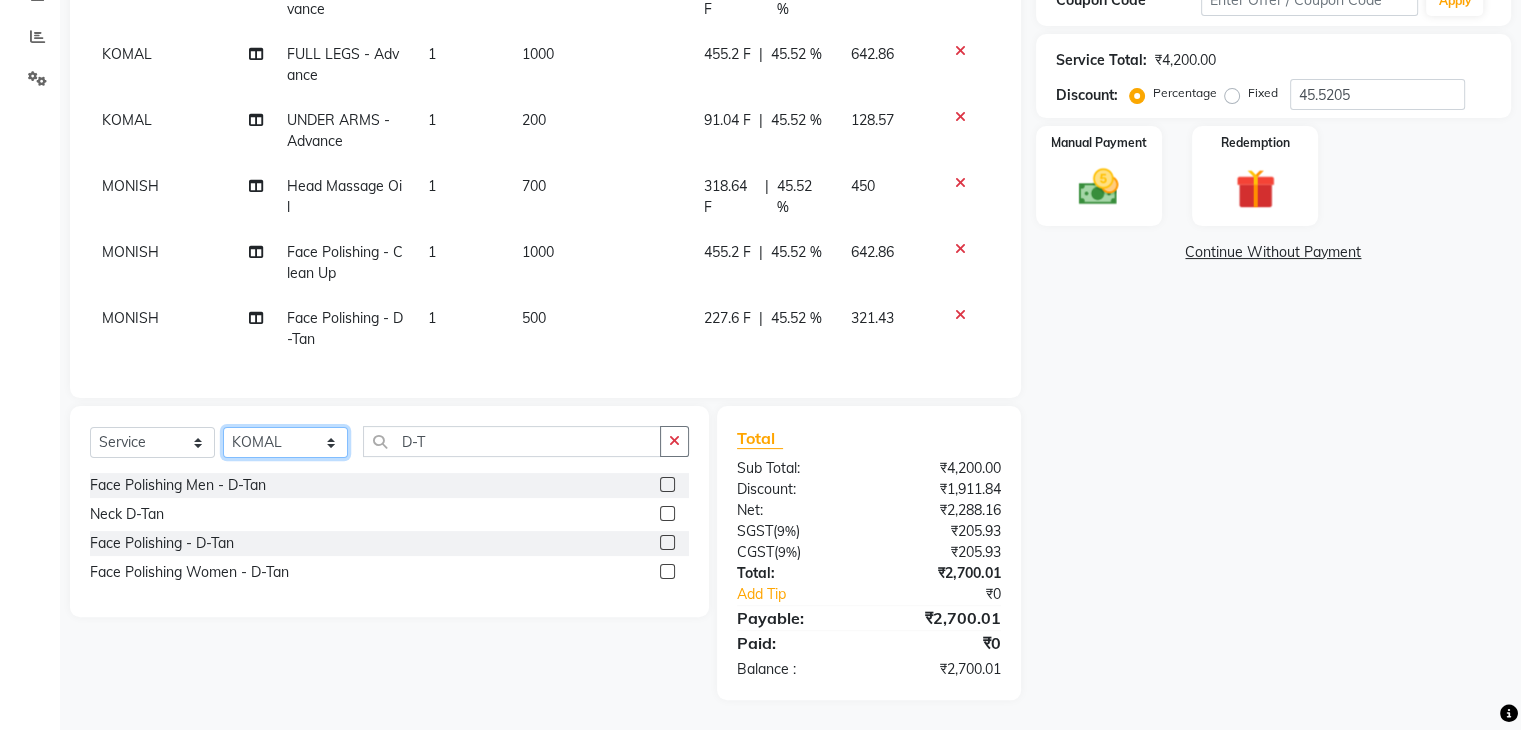 click on "Select Stylist ANSHU Front Desk Kaoto KOMAL MAHOSO MONISH NICK RAJA RAJVEER RANGINA SACHIN SAHIL" 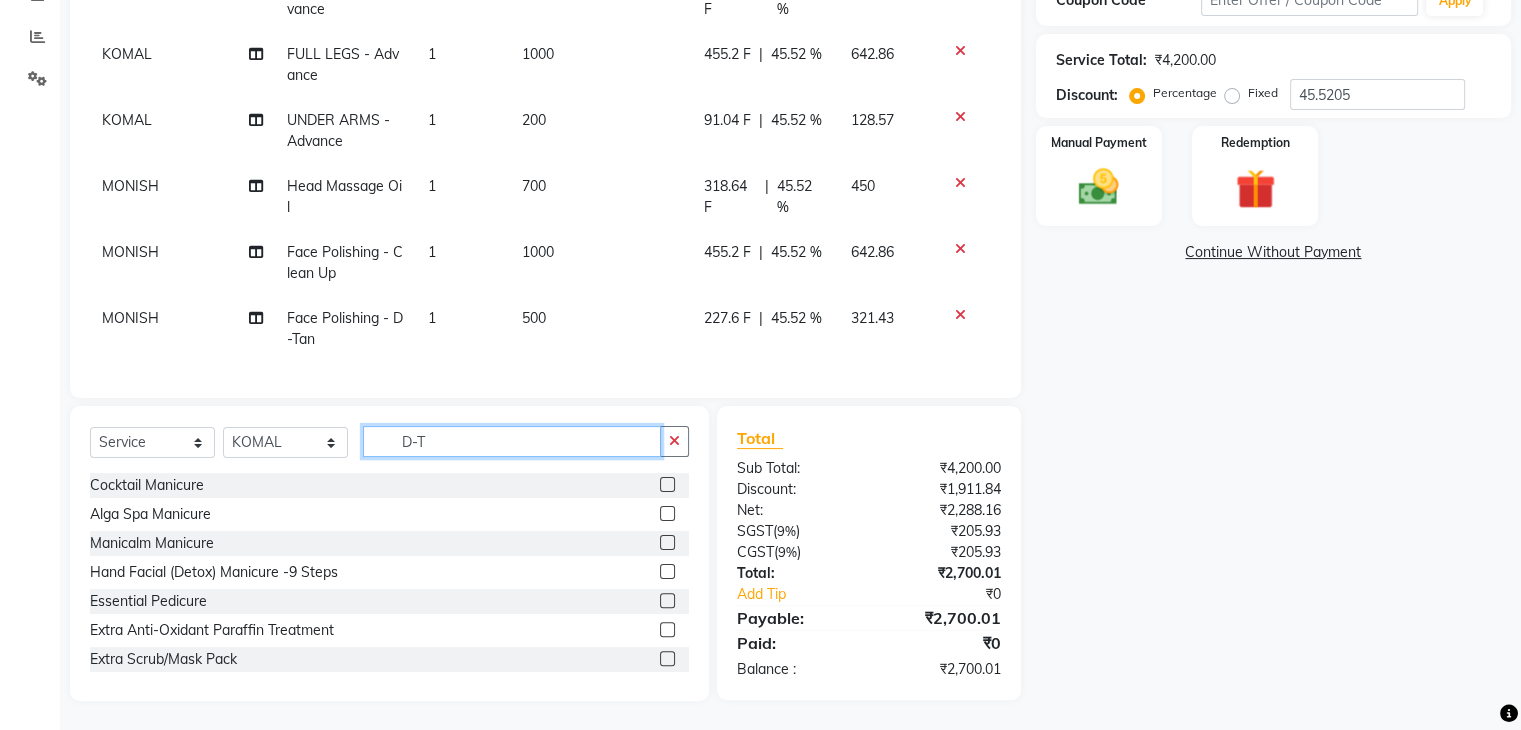 click on "D-T" 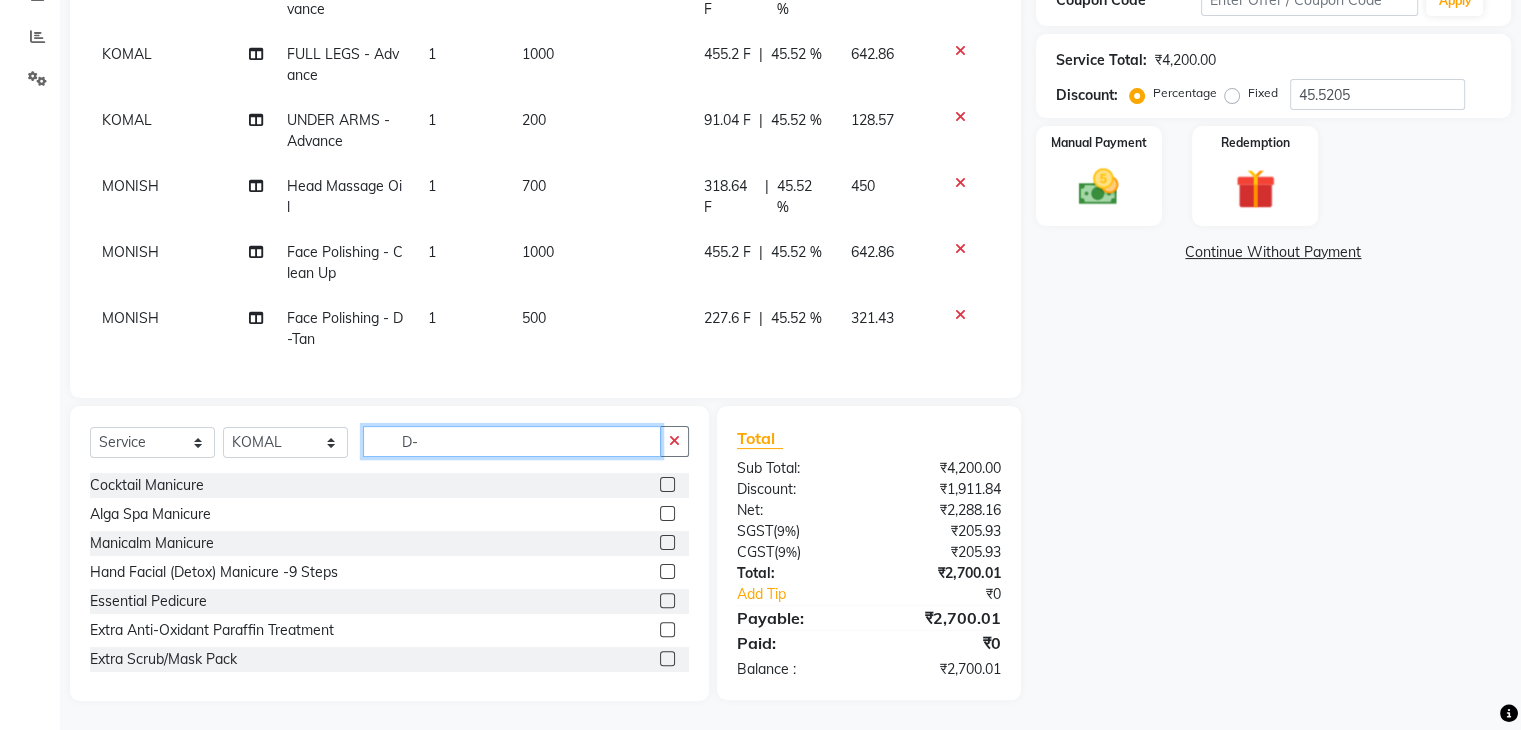 type on "D" 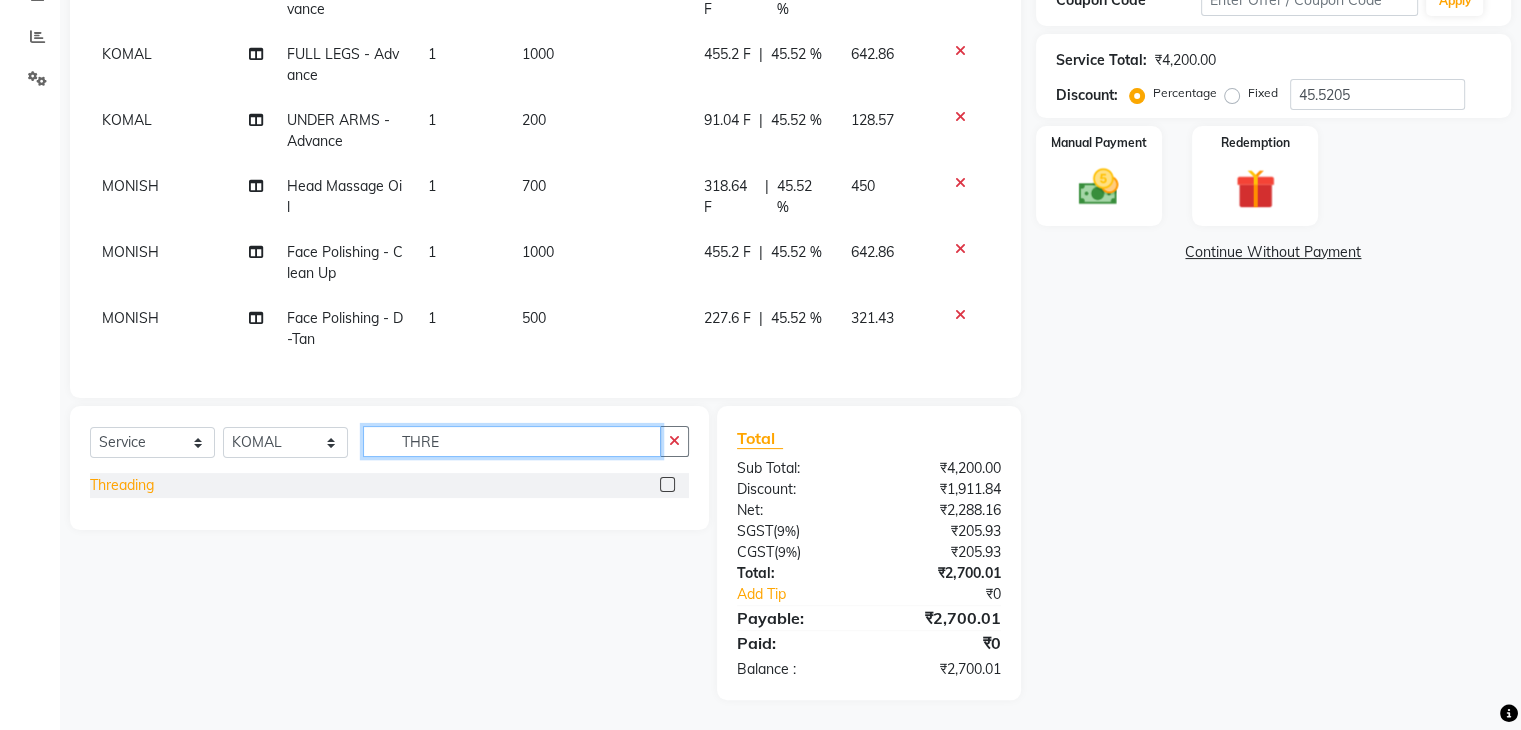 type on "THRE" 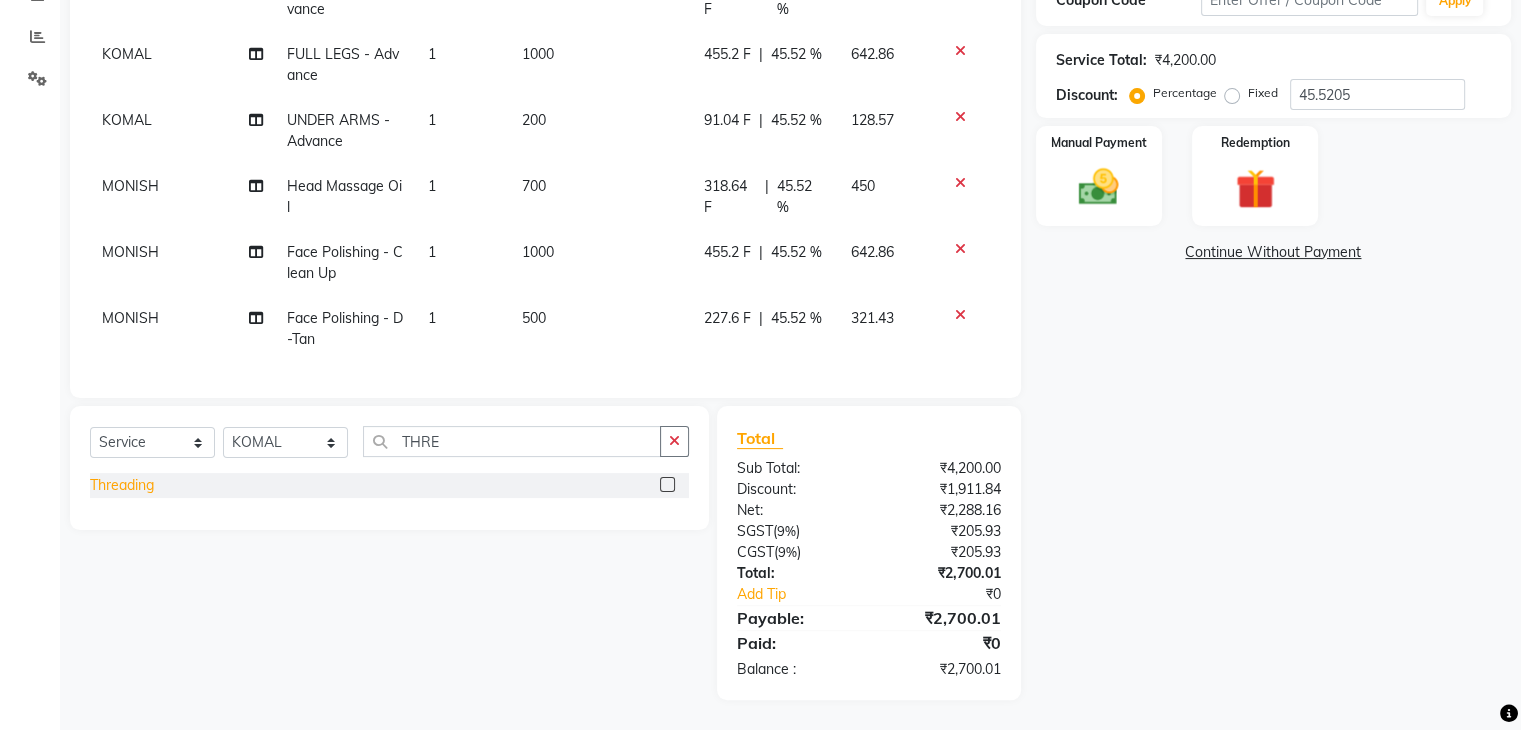 click on "Threading" 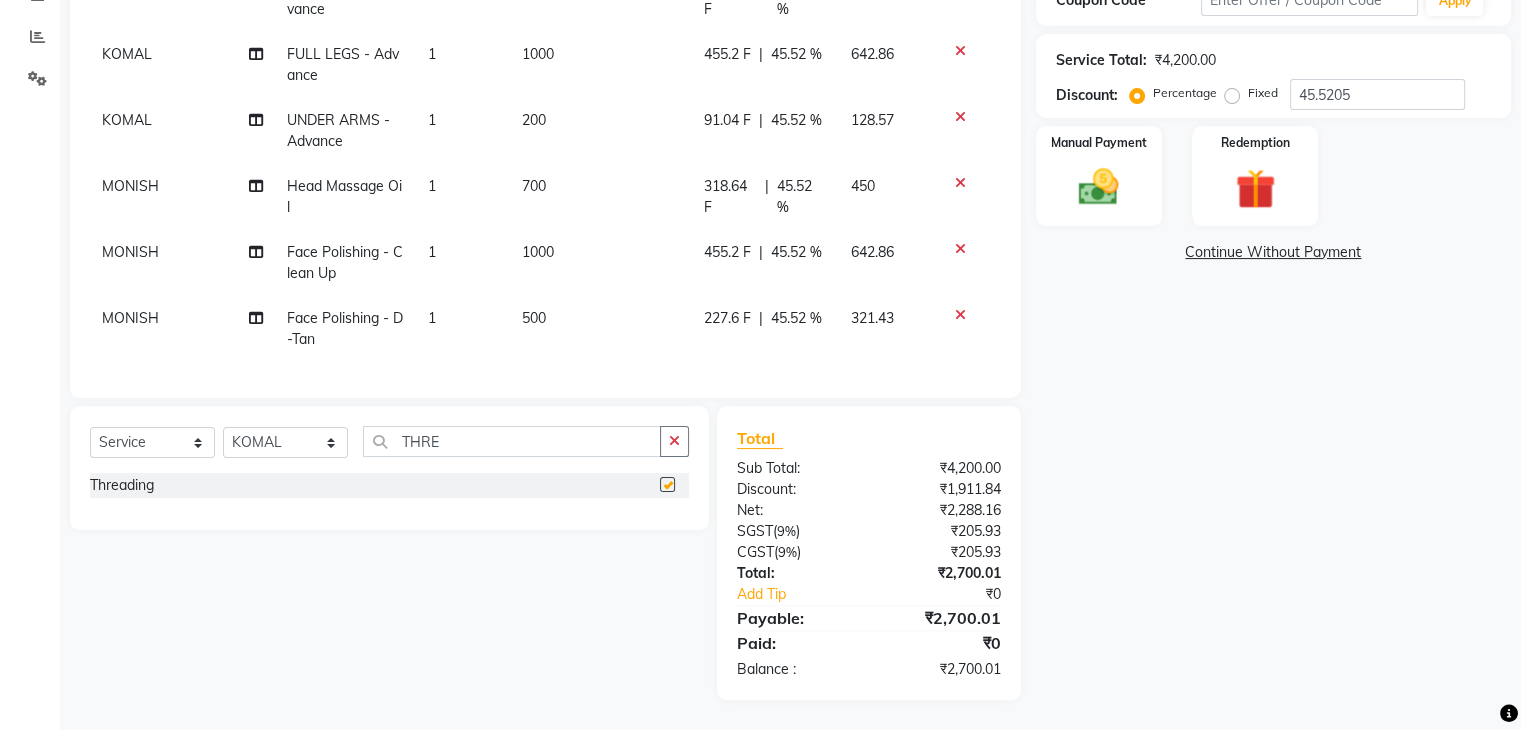 checkbox on "false" 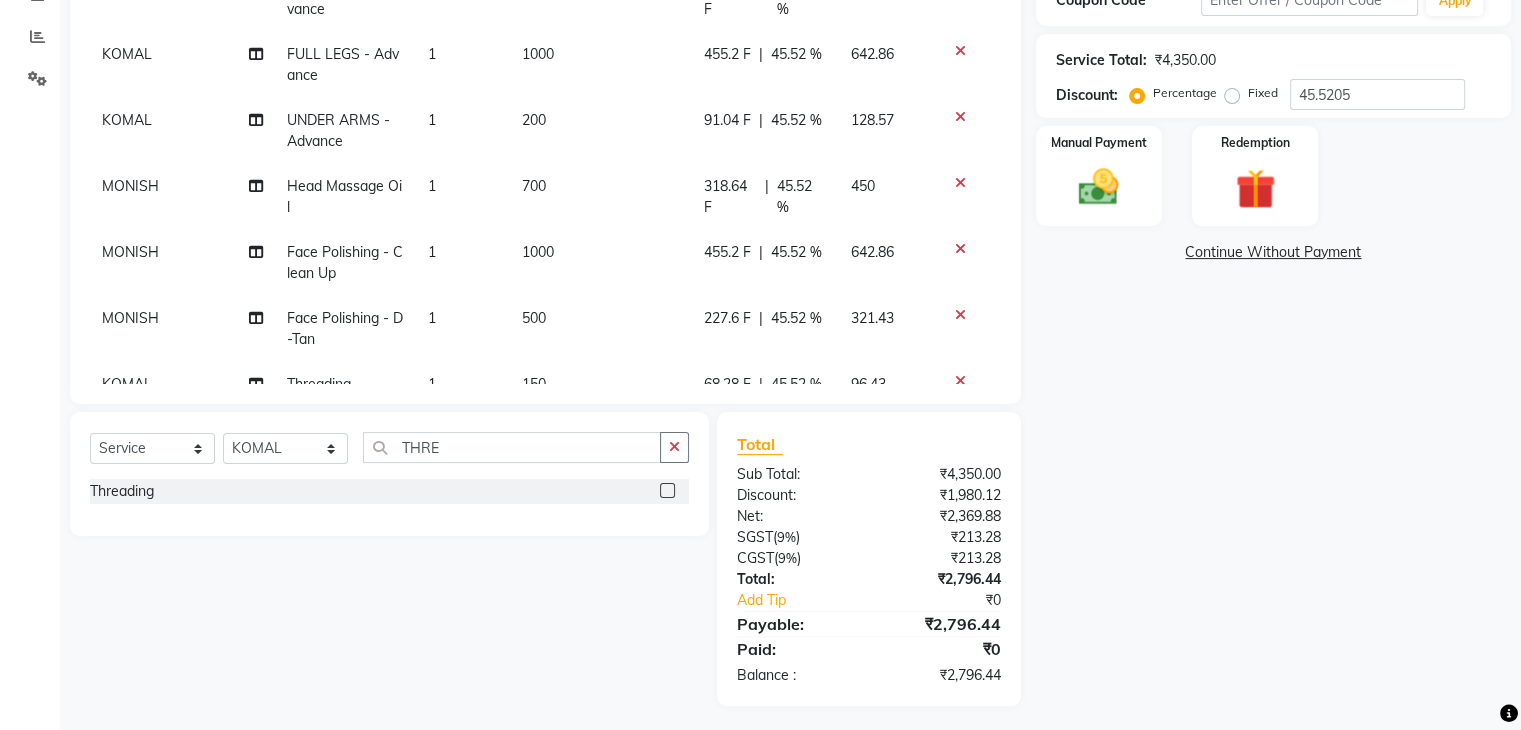 scroll, scrollTop: 0, scrollLeft: 0, axis: both 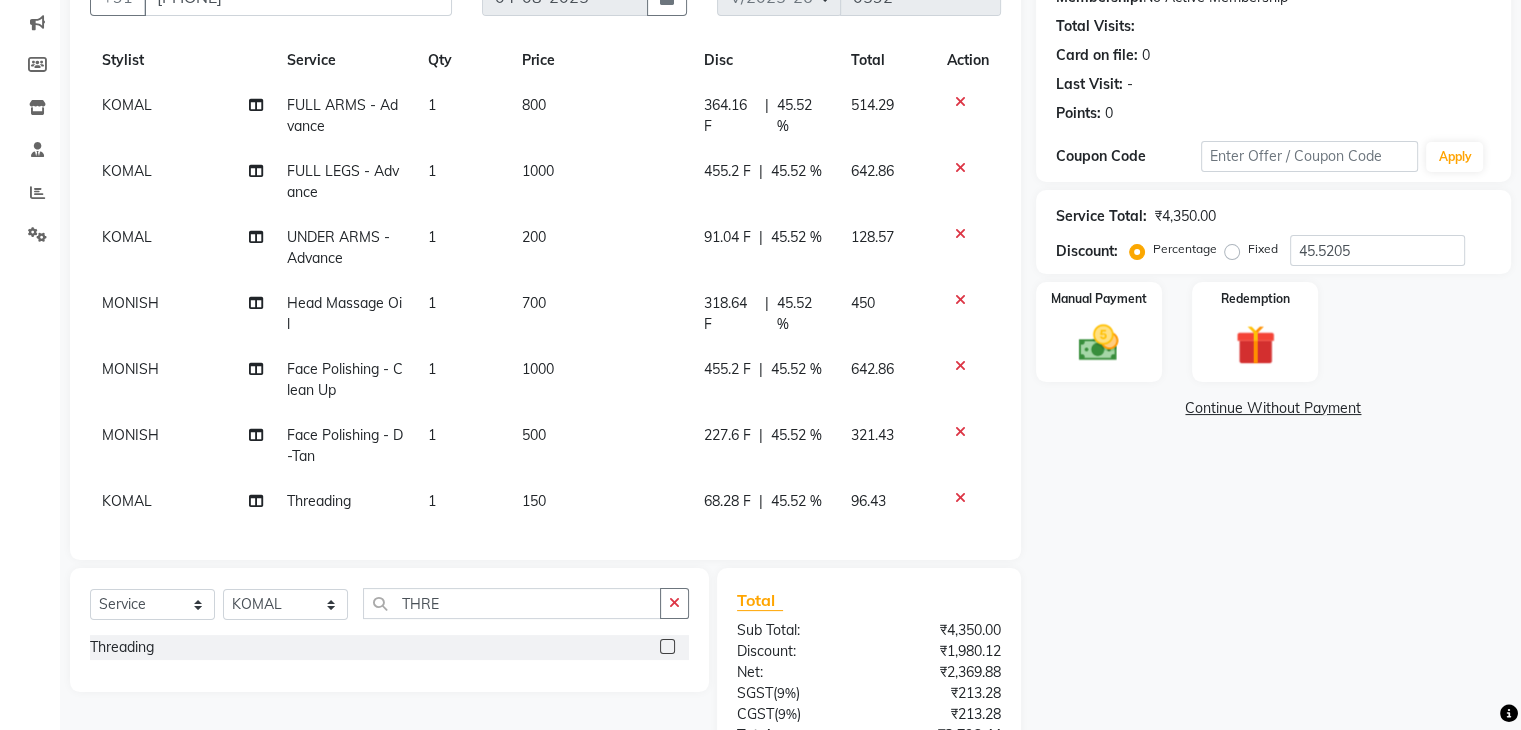 click on "45.52 %" 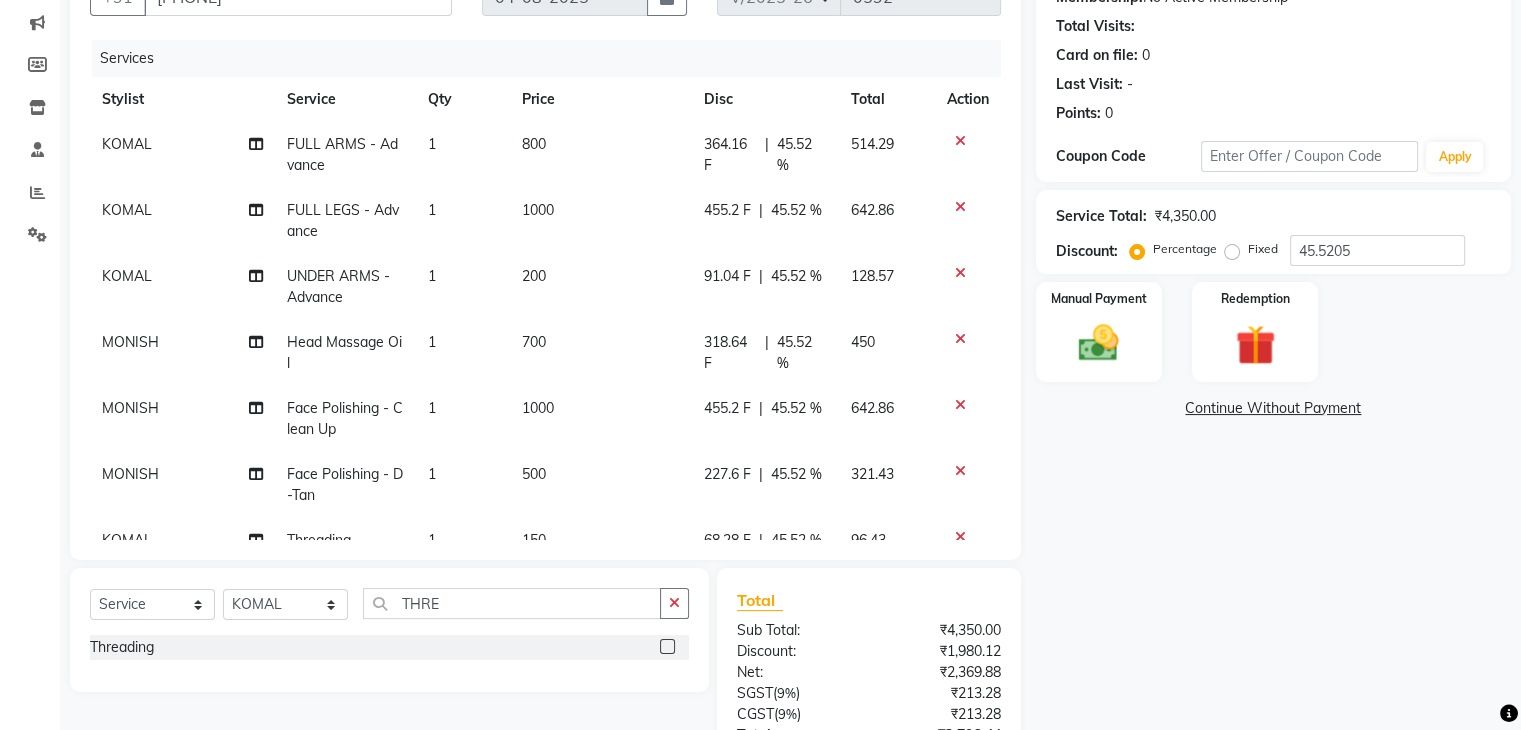 select on "83592" 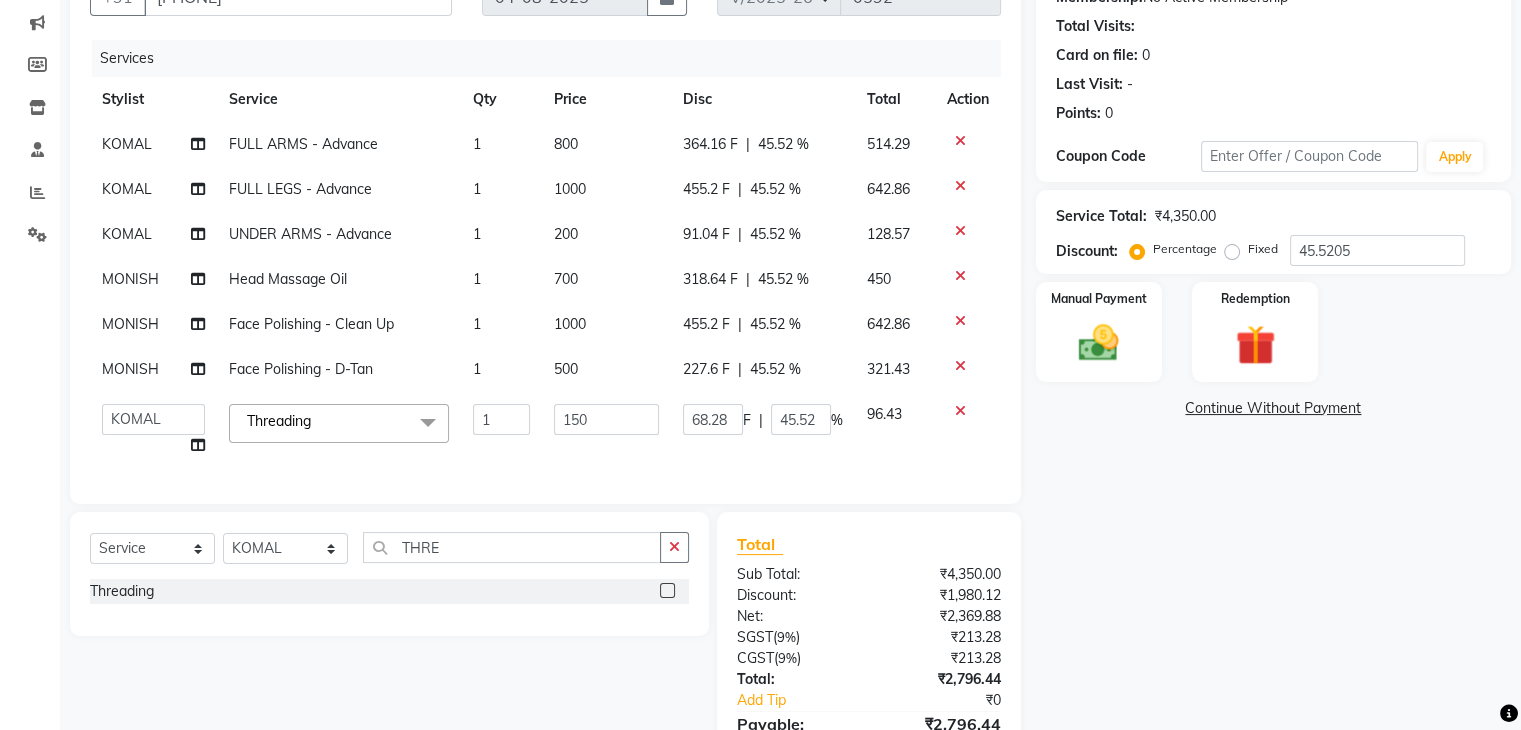 click on "Client +91 [PHONE] Date 04-08-2025 Invoice Number V/2025 V/2025-26 0592 Services Stylist Service Qty Price Disc Total Action [FIRST] FULL ARMS  - Advance 1 800 364.16 F | 45.52 % 514.29 [FIRST] FULL LEGS - Advance 1 1000 455.2 F | 45.52 % 642.86 [FIRST] UNDER ARMS - Advance 1 200 91.04 F | 45.52 % 128.57 MONISH Head Massage Oil 1 700 318.64 F | 45.52 % 450 MONISH Face Polishing - Clean Up 1 1000 455.2 F | 45.52 % 642.86 MONISH Face Polishing - D-Tan 1 500 227.6 F | 45.52 % 321.43  ANSHU   Front Desk   Kaoto   [FIRST]   MAHOSO   MONISH   NICK   RAJA   RAJVEER   RANGINA   SACHIN   SAHIL  Threading  x Cocktail Manicure Alga Spa Manicure Manicalm Manicure Hand Facial (Detox) Manicure -9 Steps Essential Pedicure Extra Anti-Oxidant Paraffin Treatment Extra Scrub/Mask Pack Footsie Spa Pedi Voesh New York Pedicure Cocktail Pedicure Alga Spa Pedicure Pedicalm Feet Facial(Detox) Pedicure -10 Steps Hair Spa Hair Wash Haircut Haircut For Kids ( Below 12 Yrs) Haircut With Hairwash Hair Tattoo Hair Wash & Styling For Kids 1 F" 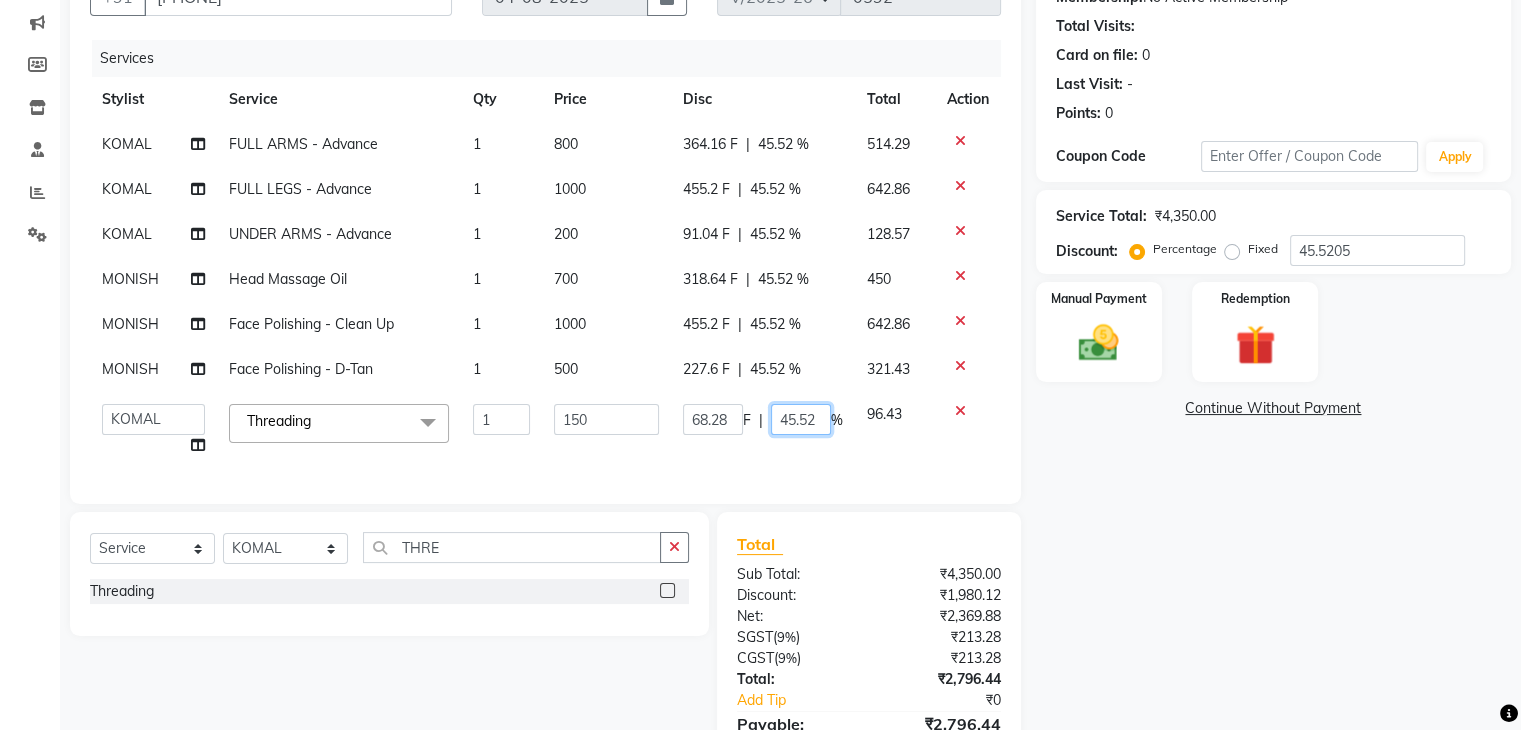 click on "45.52" 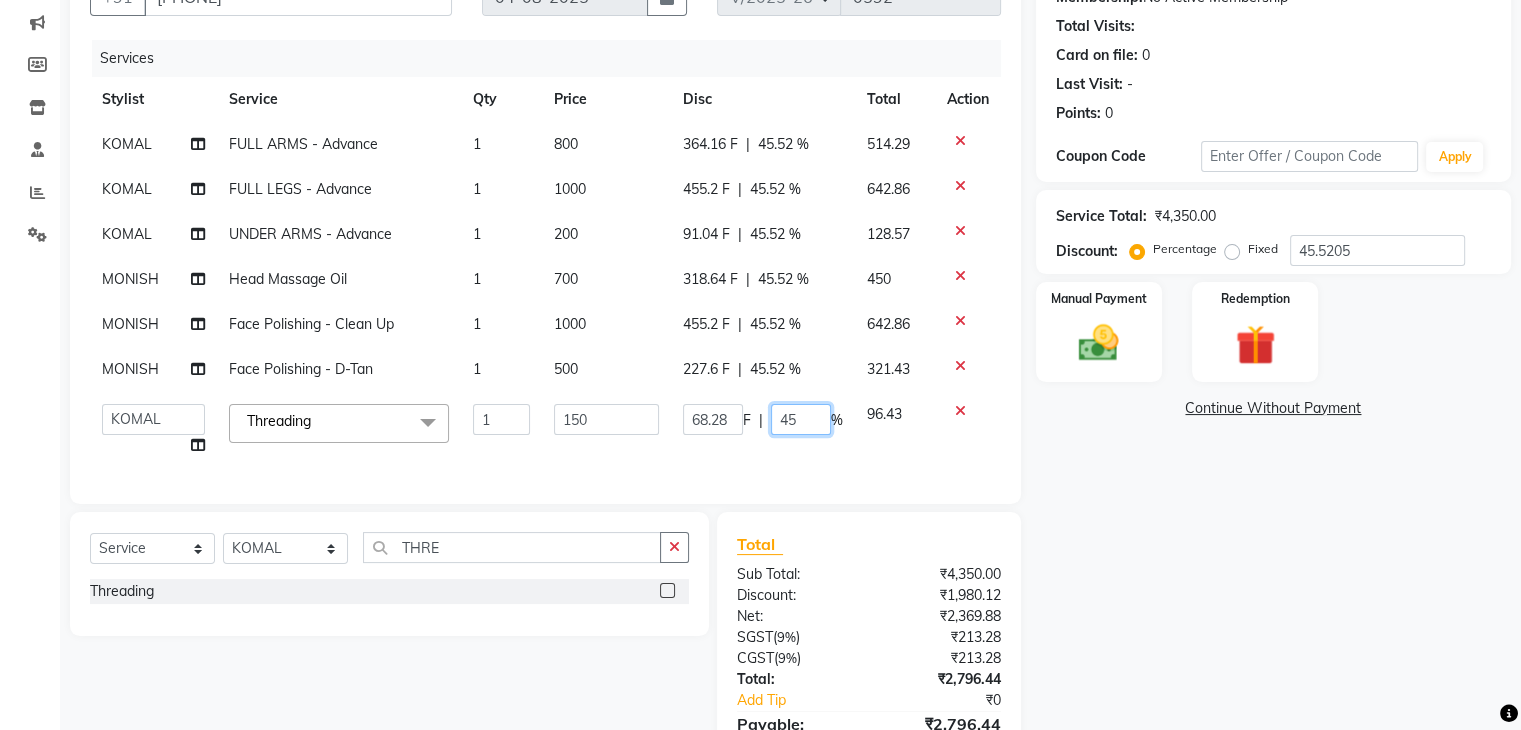 type on "4" 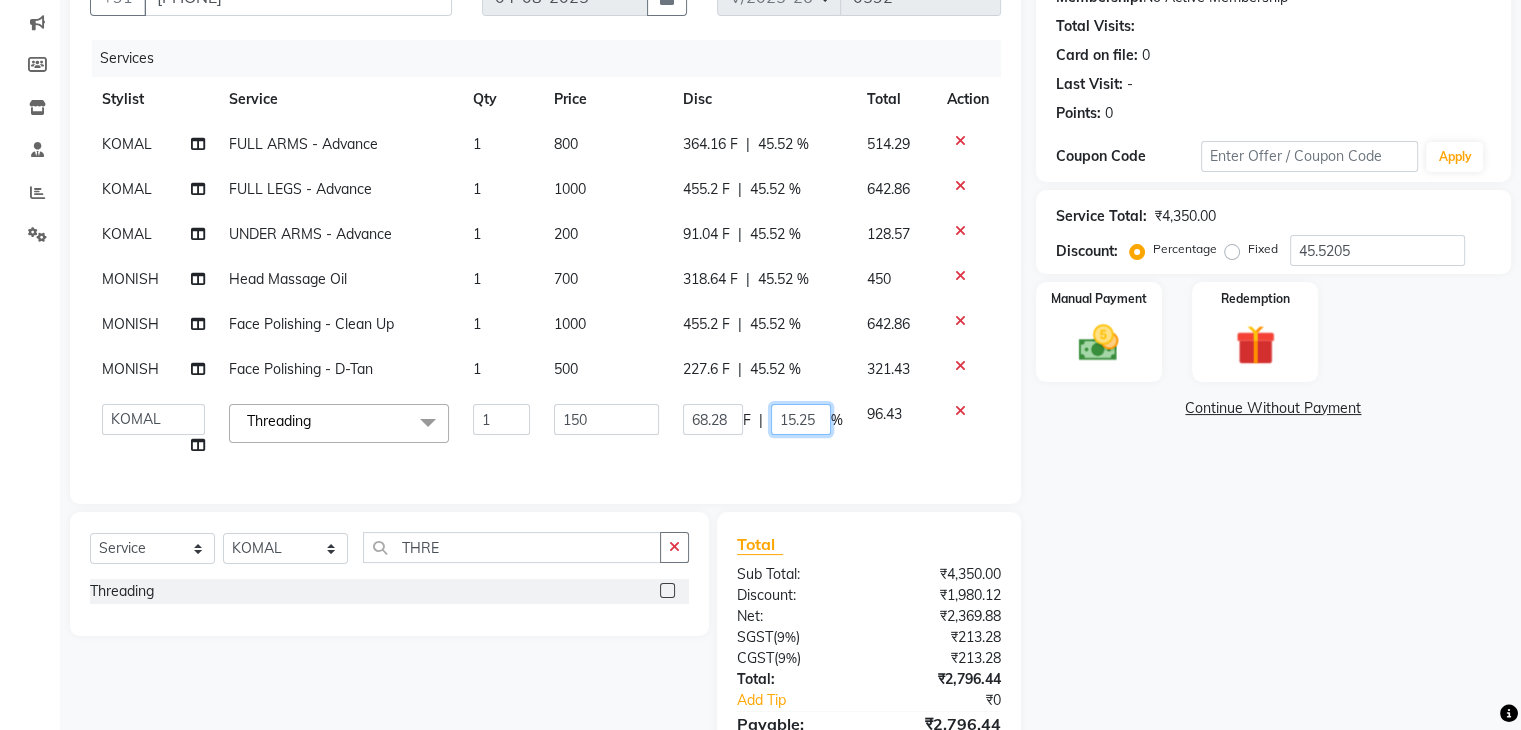 type on "15.254" 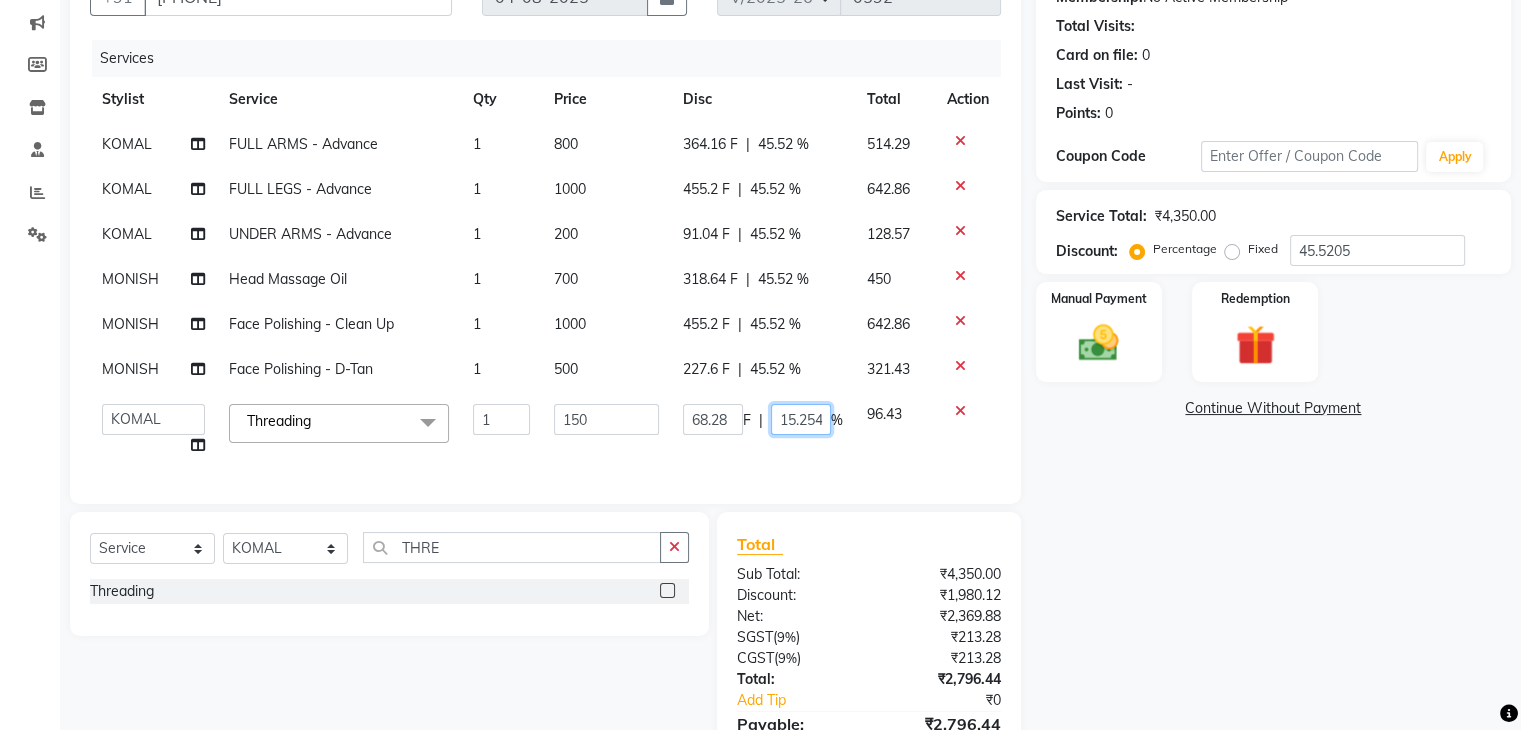 scroll, scrollTop: 0, scrollLeft: 2, axis: horizontal 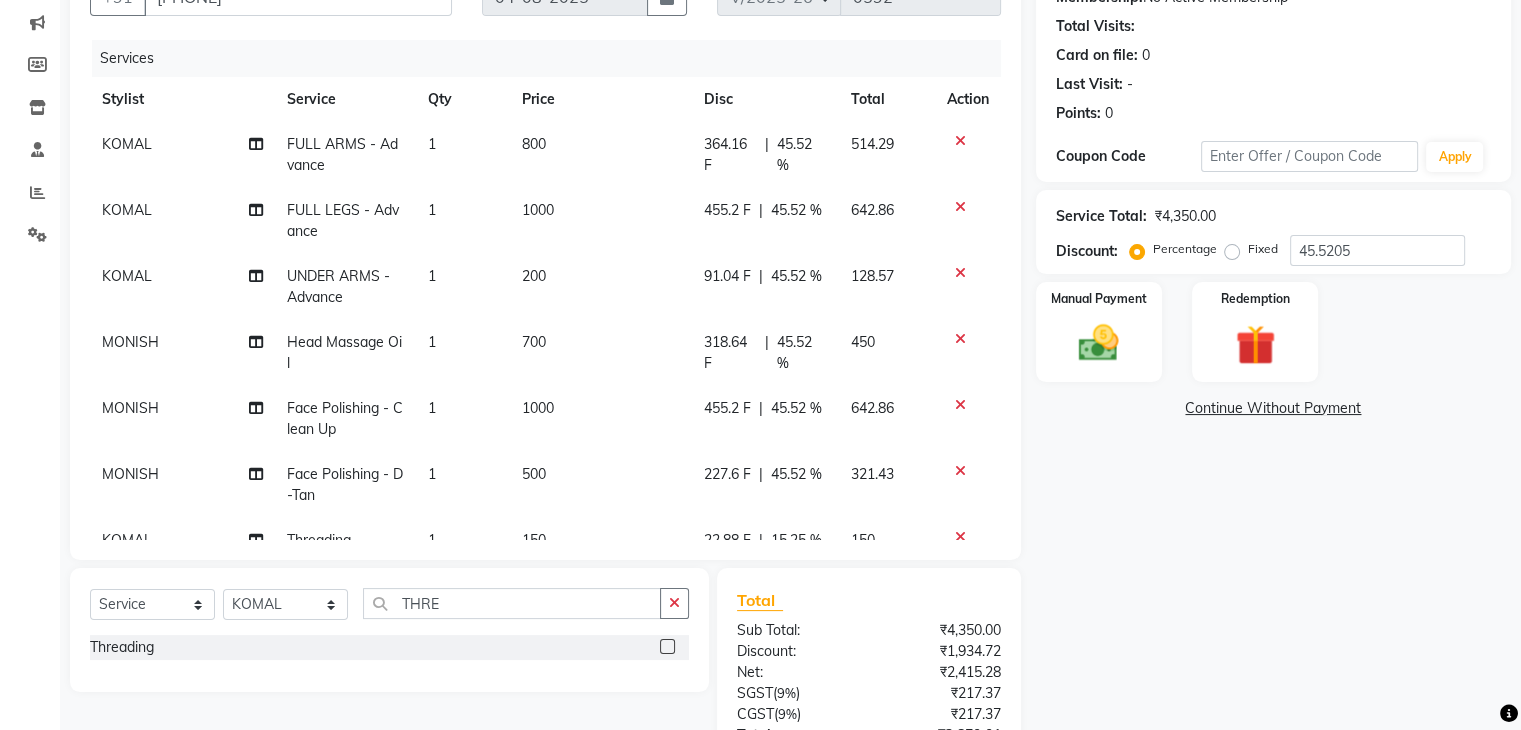 click on "[FIRST] FULL ARMS  - Advance 1 800 364.16 F | 45.52 % 514.29 [FIRST] FULL LEGS - Advance 1 1000 455.2 F | 45.52 % 642.86 [FIRST] UNDER ARMS - Advance 1 200 91.04 F | 45.52 % 128.57 MONISH Head Massage Oil 1 700 318.64 F | 45.52 % 450 MONISH Face Polishing - Clean Up 1 1000 455.2 F | 45.52 % 642.86 MONISH Face Polishing - D-Tan 1 500 227.6 F | 45.52 % 321.43 [FIRST] Threading 1 150 22.88 F | 15.25 % 150" 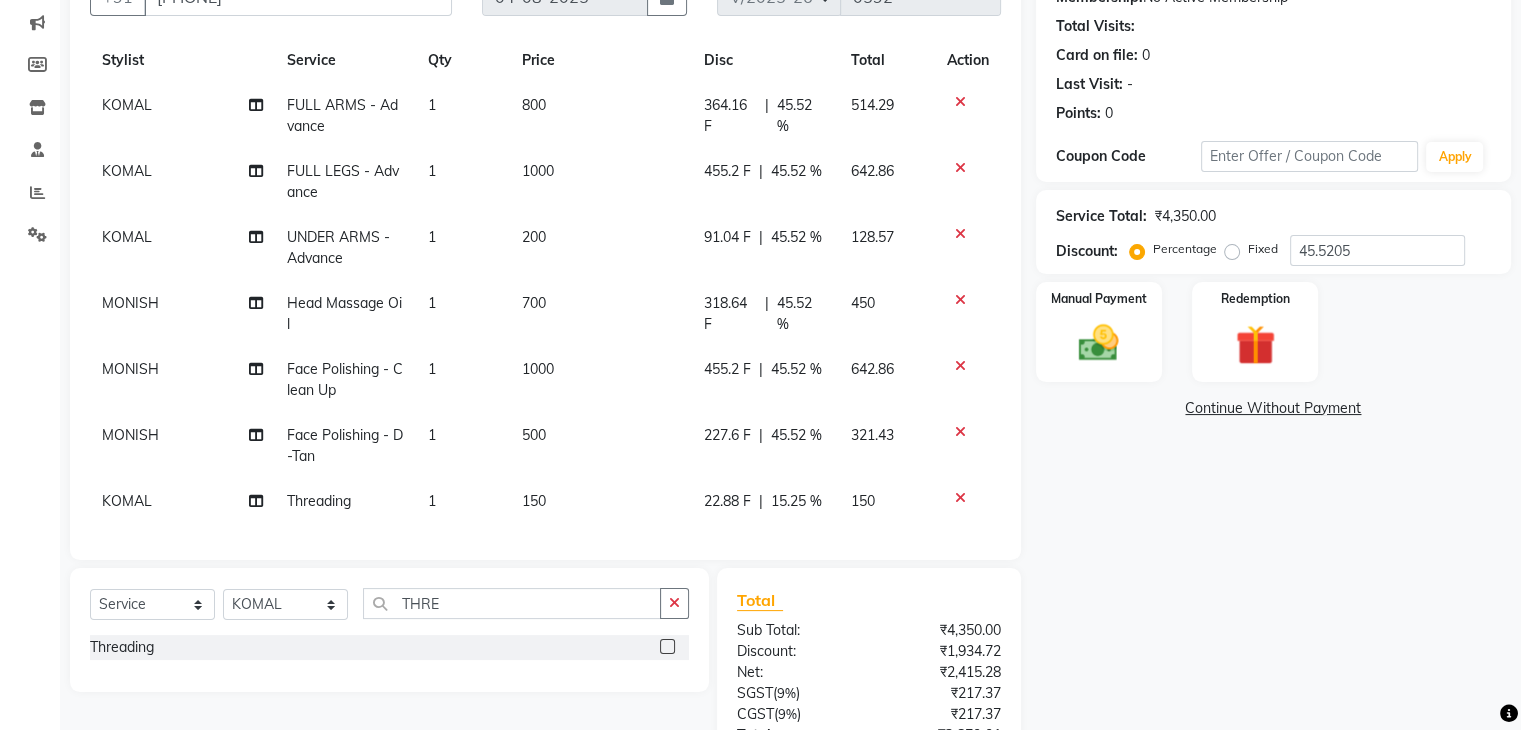 scroll, scrollTop: 371, scrollLeft: 0, axis: vertical 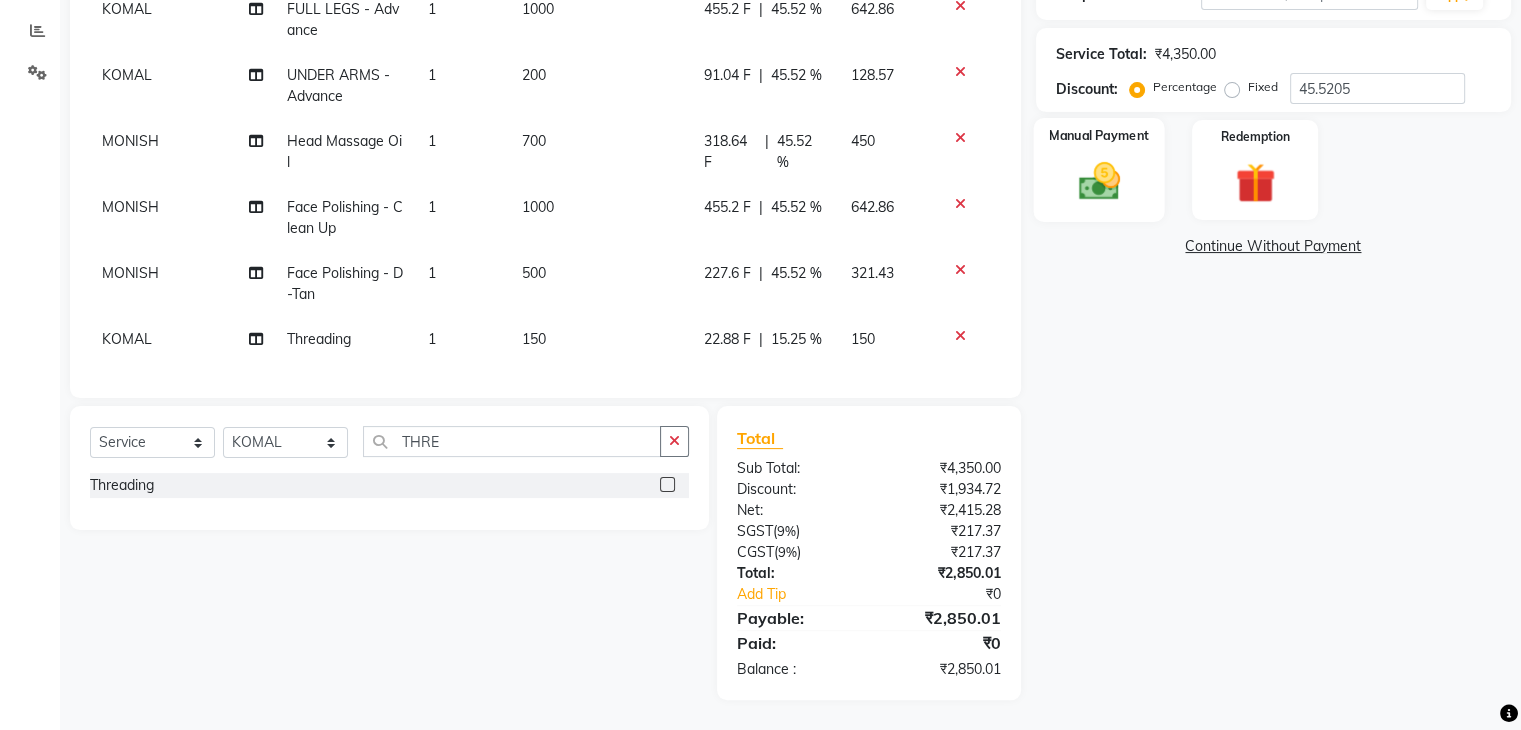 click 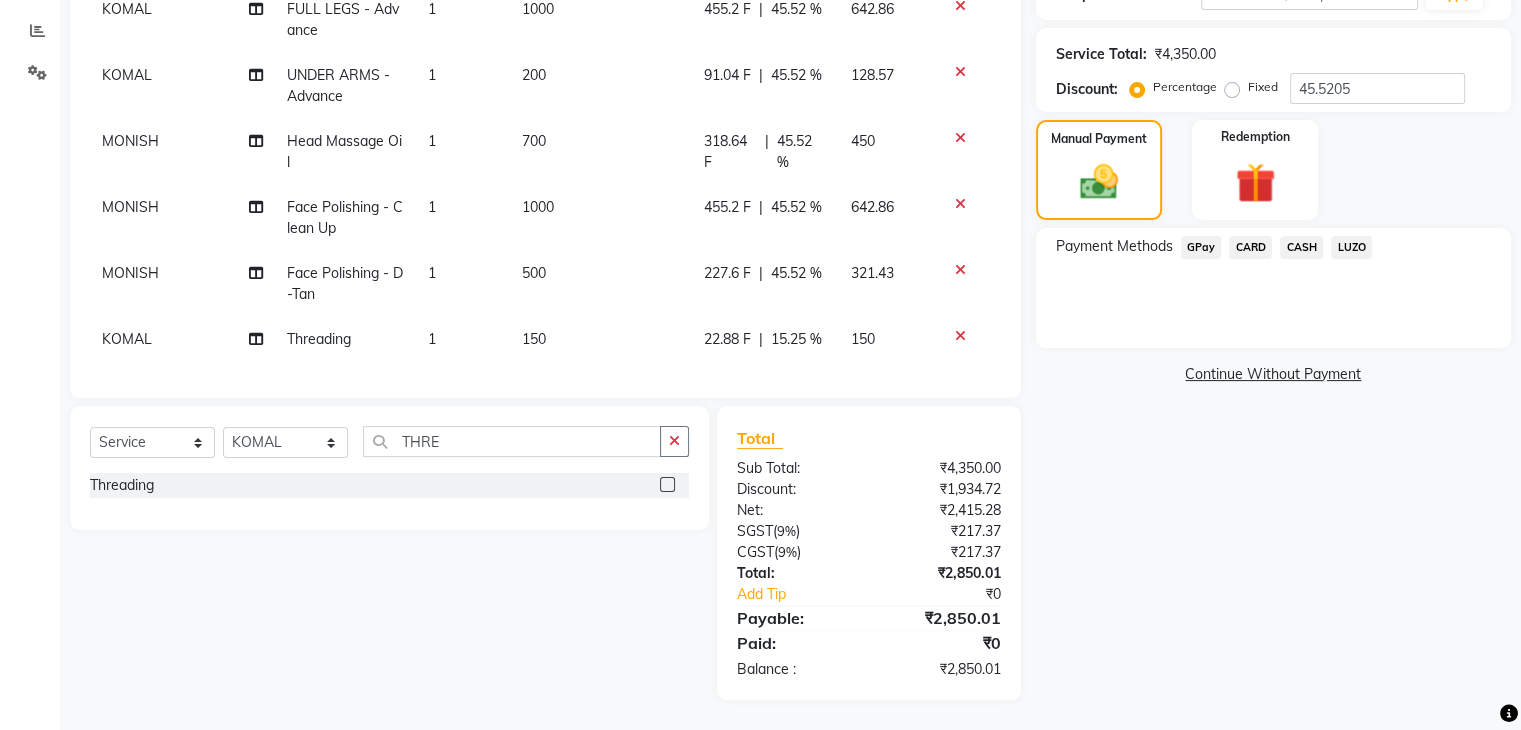 click on "GPay" 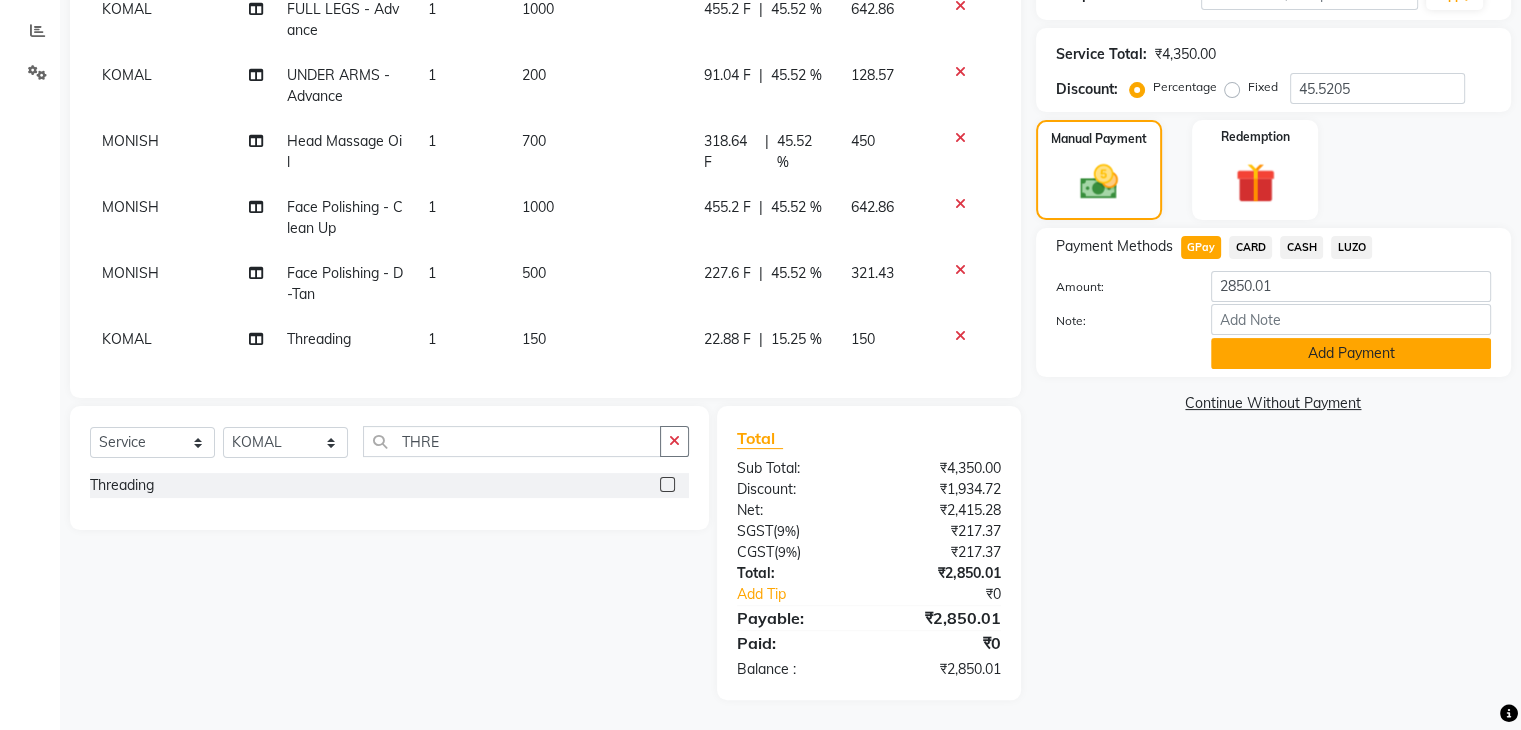 click on "Add Payment" 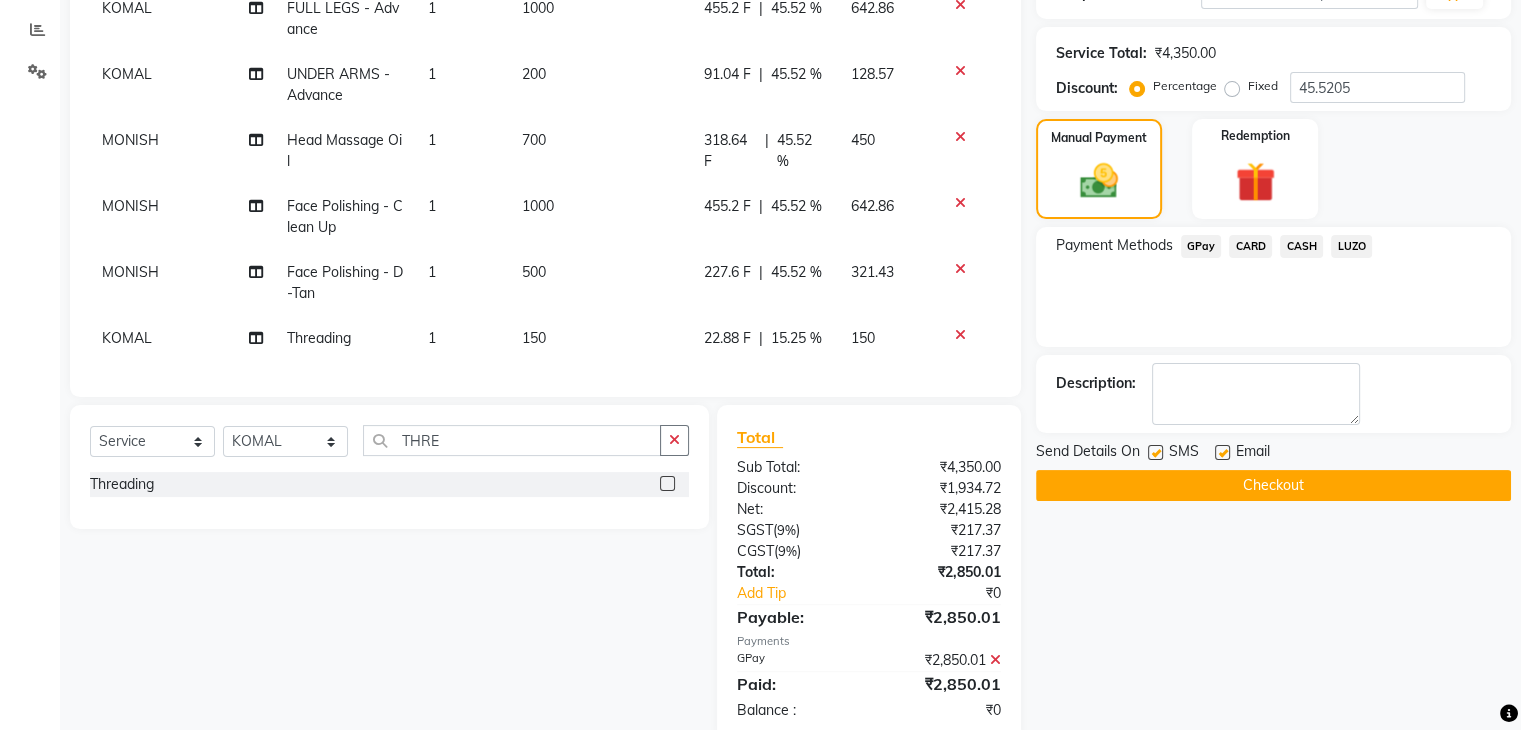 scroll, scrollTop: 412, scrollLeft: 0, axis: vertical 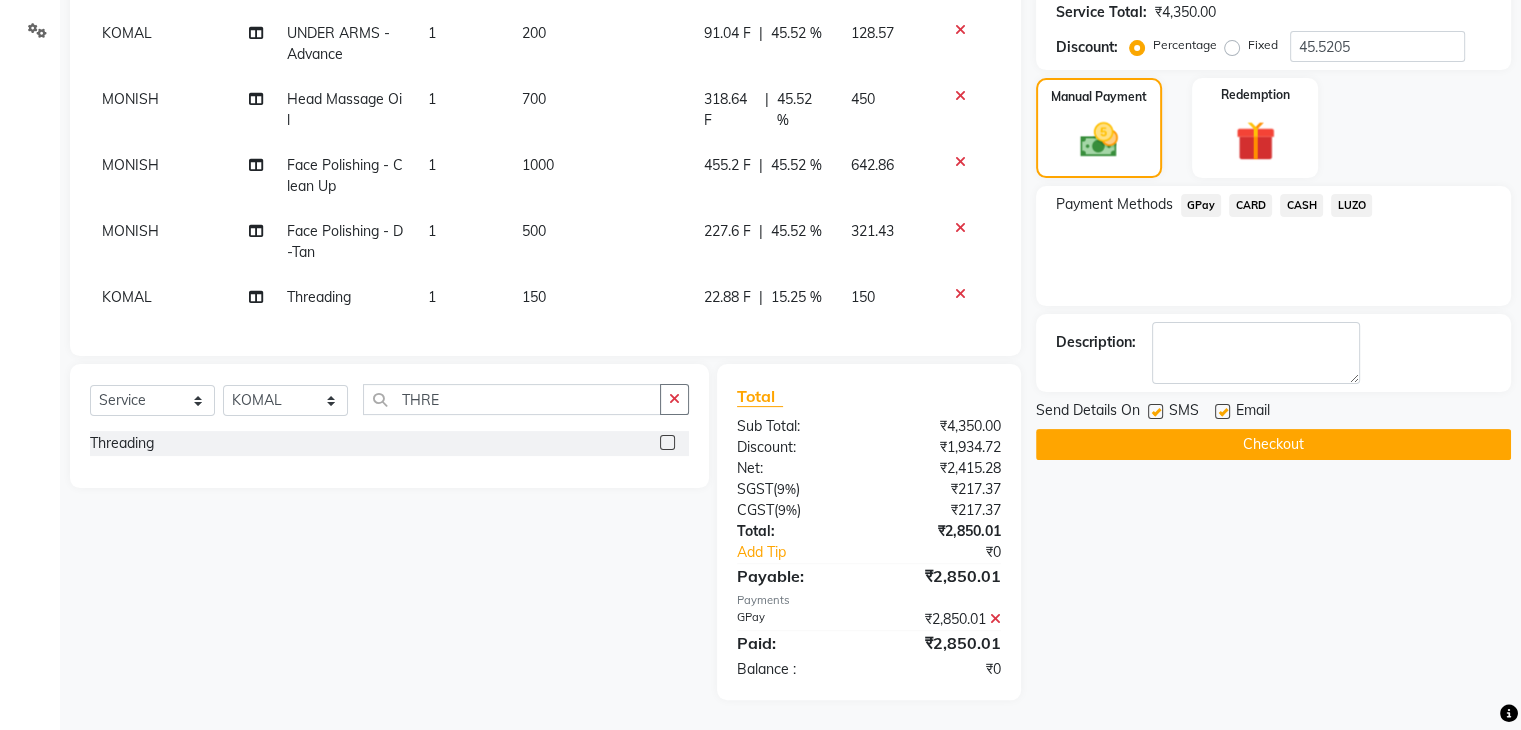 click on "Name: [FIRST] [LAST]  Membership:  No Active Membership  Total Visits:   Card on file:  0 Last Visit:   - Points:   0  Coupon Code Apply Service Total:  ₹4,350.00  Discount:  Percentage   Fixed  45.5205 Manual Payment Redemption Payment Methods  GPay   CARD   CASH   LUZO  Description:                  Send Details On SMS Email  Checkout" 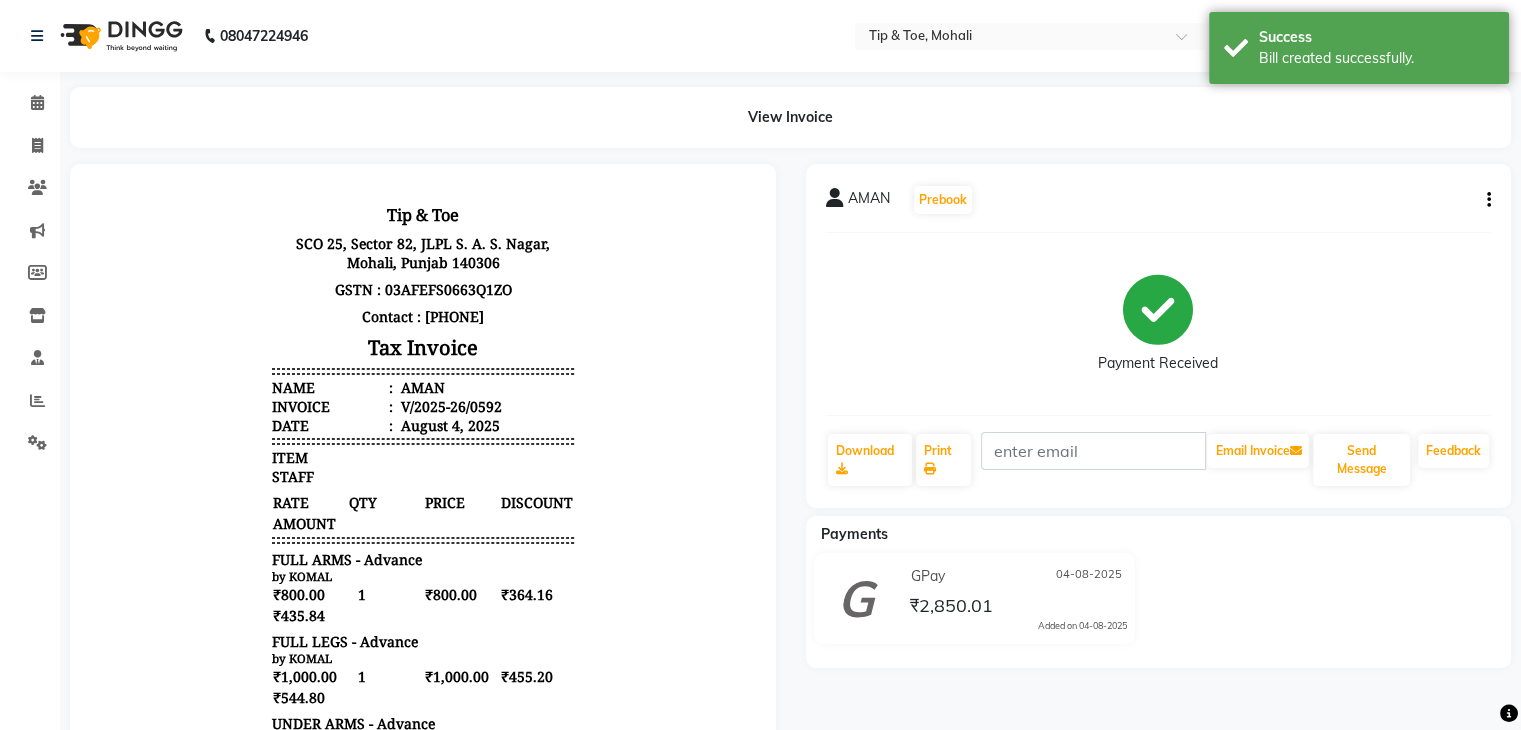scroll, scrollTop: 0, scrollLeft: 0, axis: both 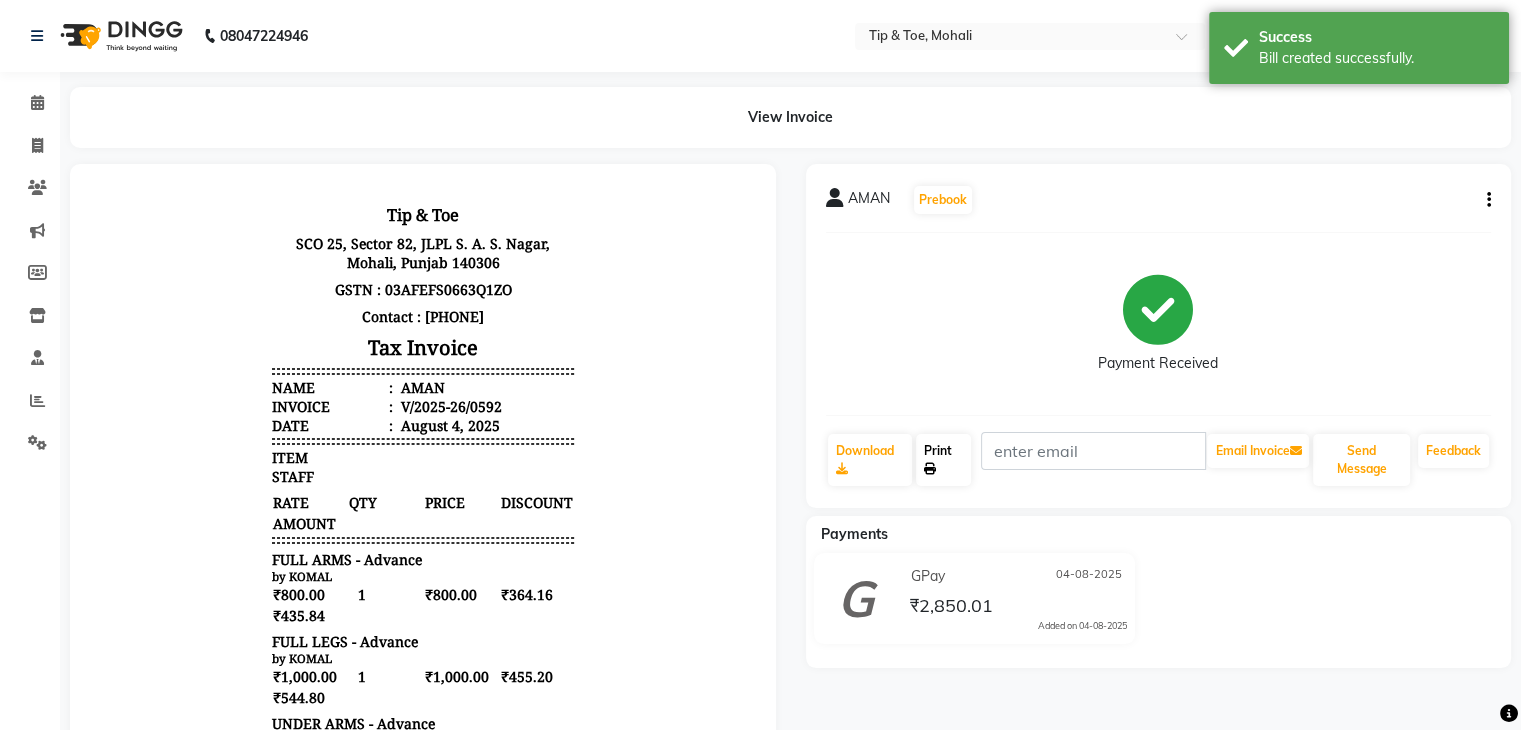 click on "Print" 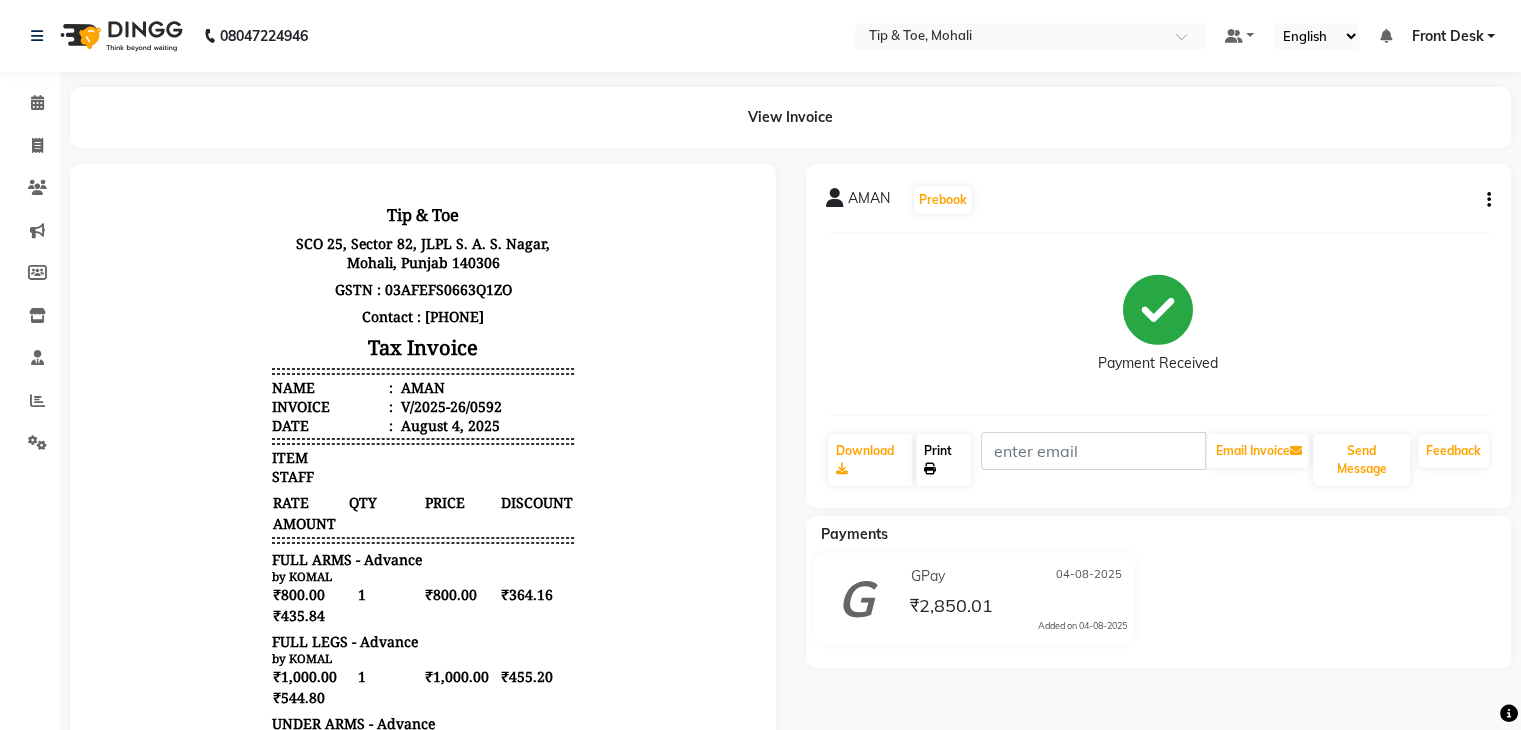 click on "Print" 